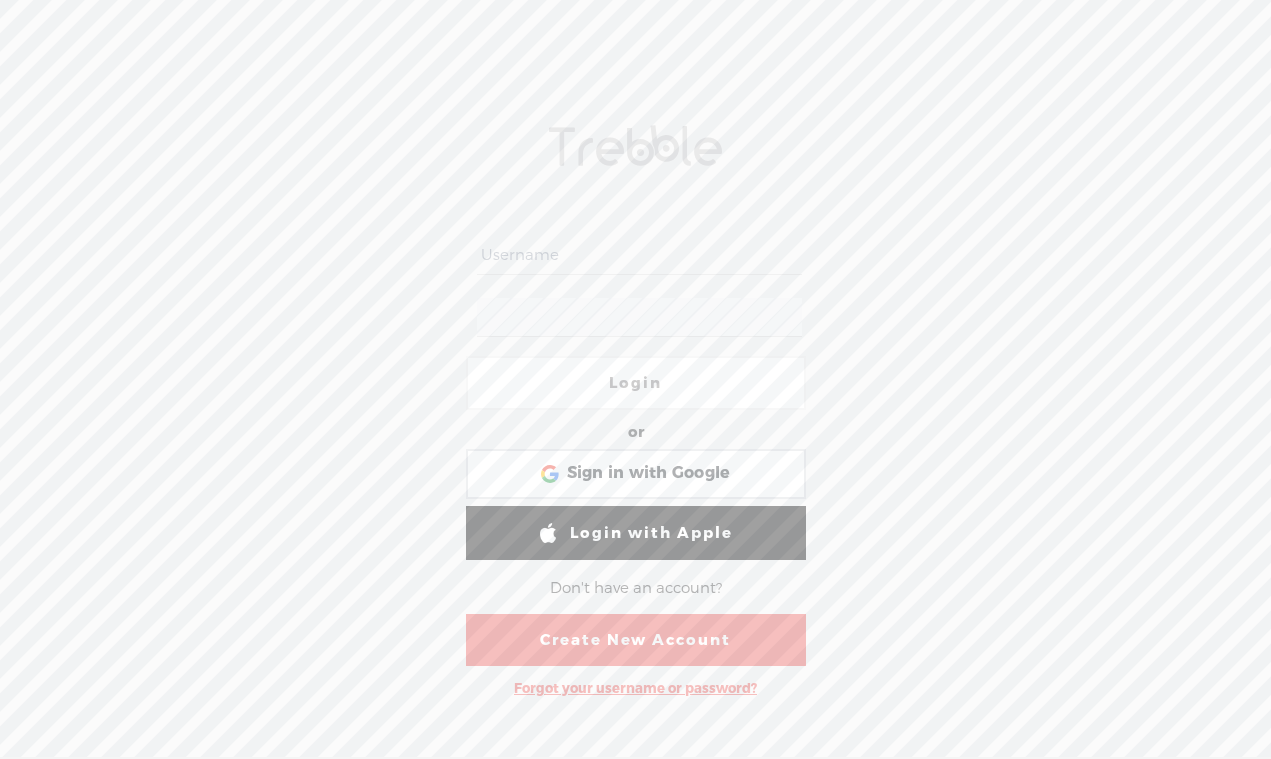 scroll, scrollTop: 0, scrollLeft: 0, axis: both 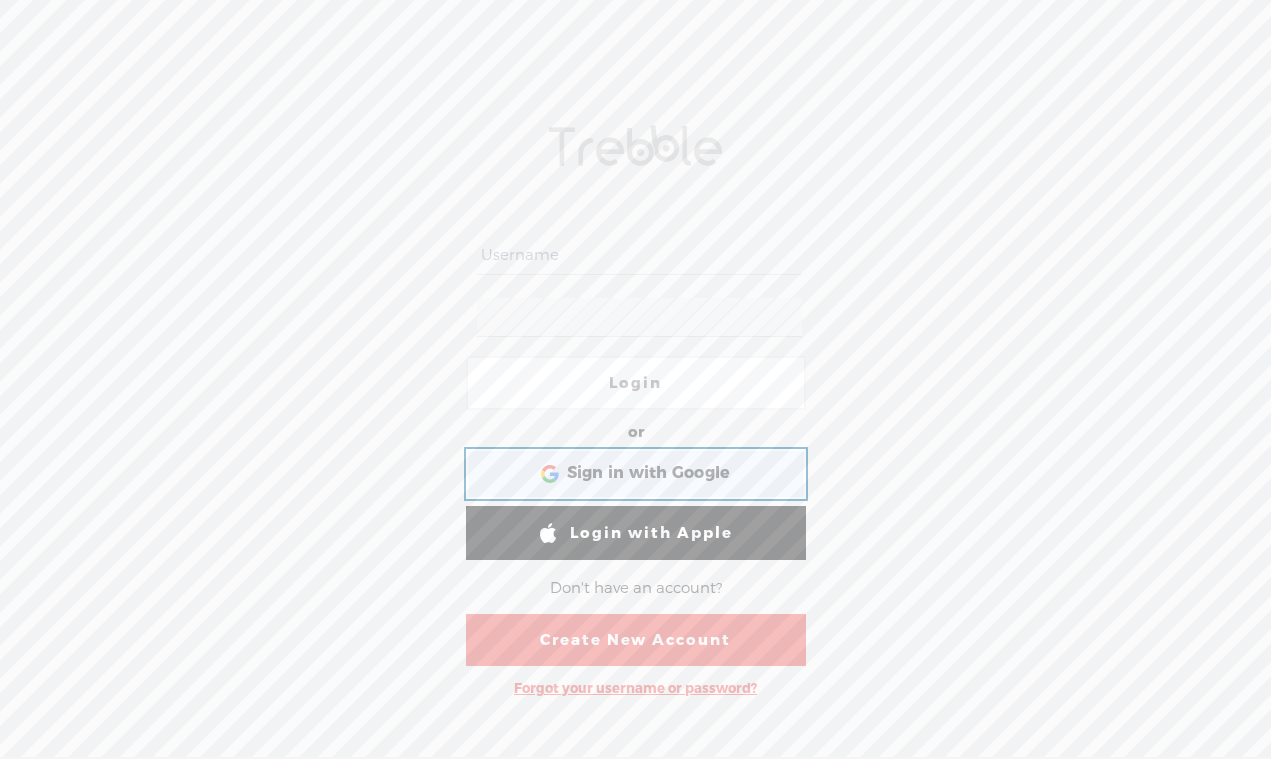 click on "Sign in with Google" at bounding box center (649, 473) 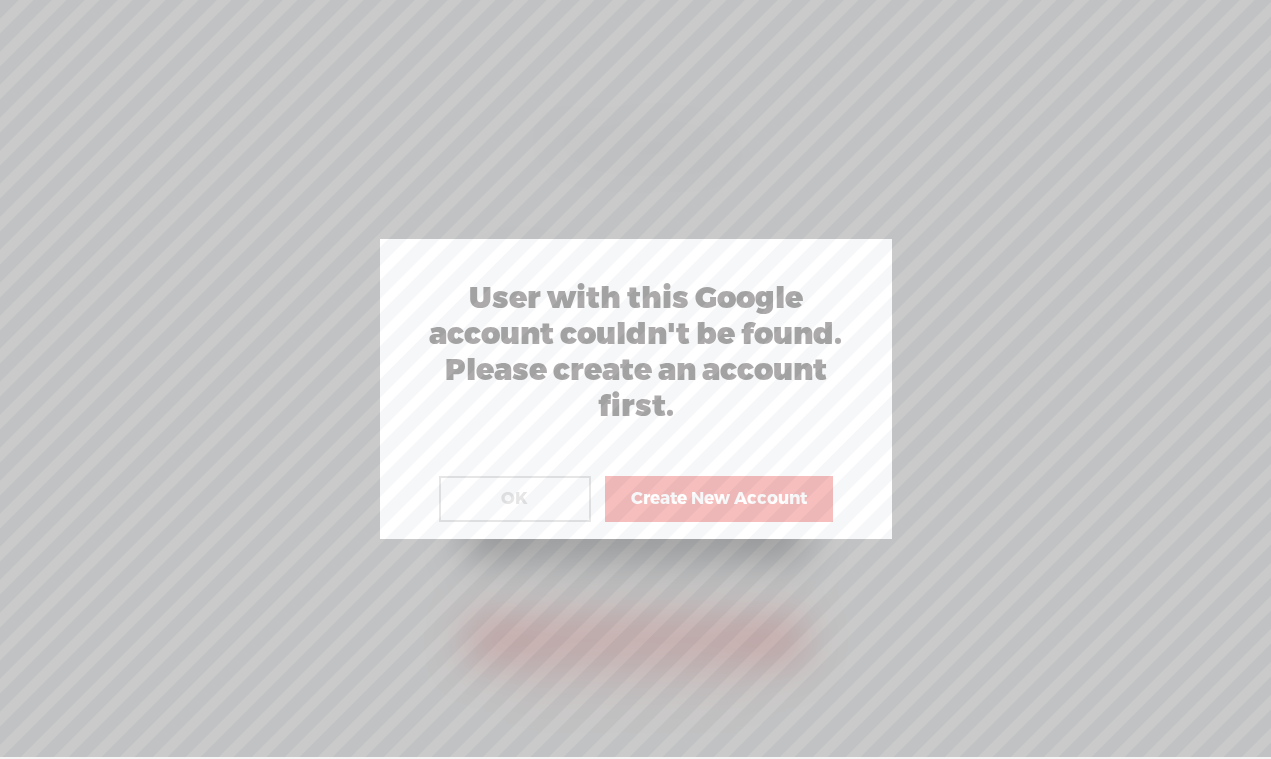 click on "Create New Account" at bounding box center [719, 499] 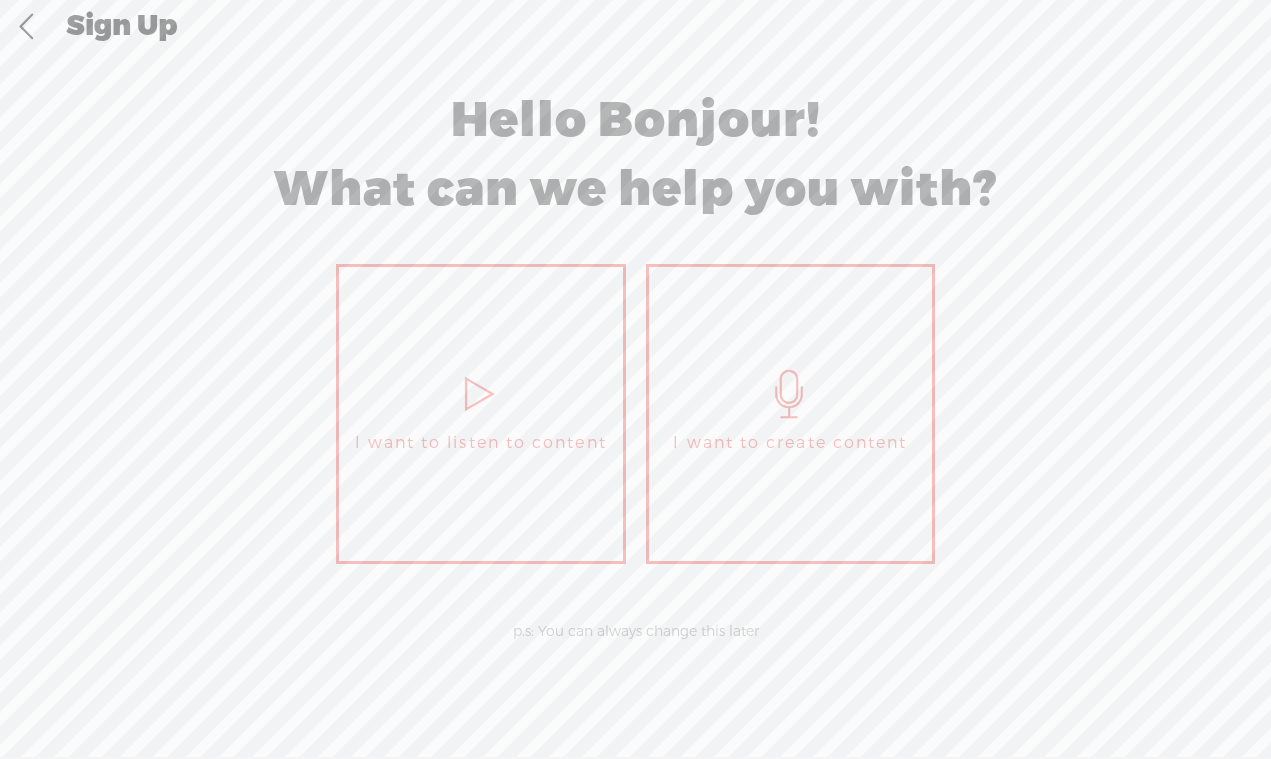 click on "I want to create content" at bounding box center [791, 414] 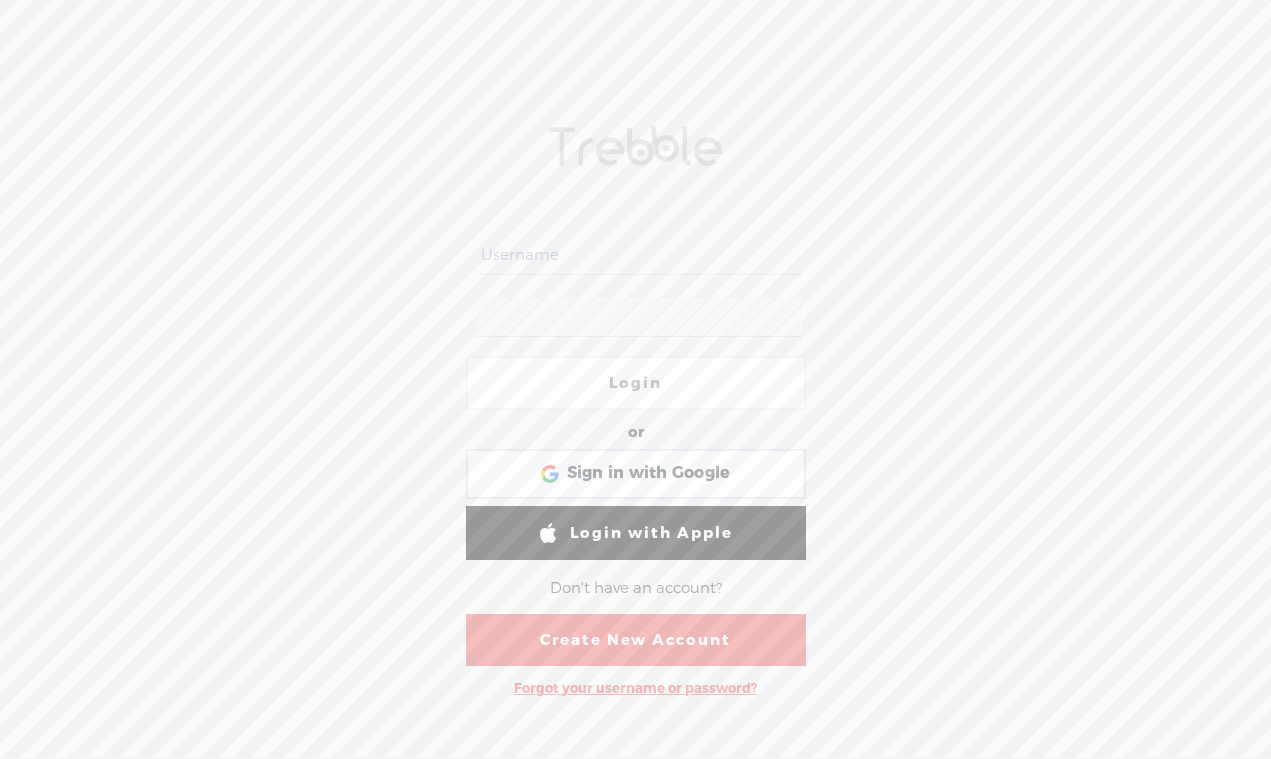 scroll, scrollTop: 0, scrollLeft: 0, axis: both 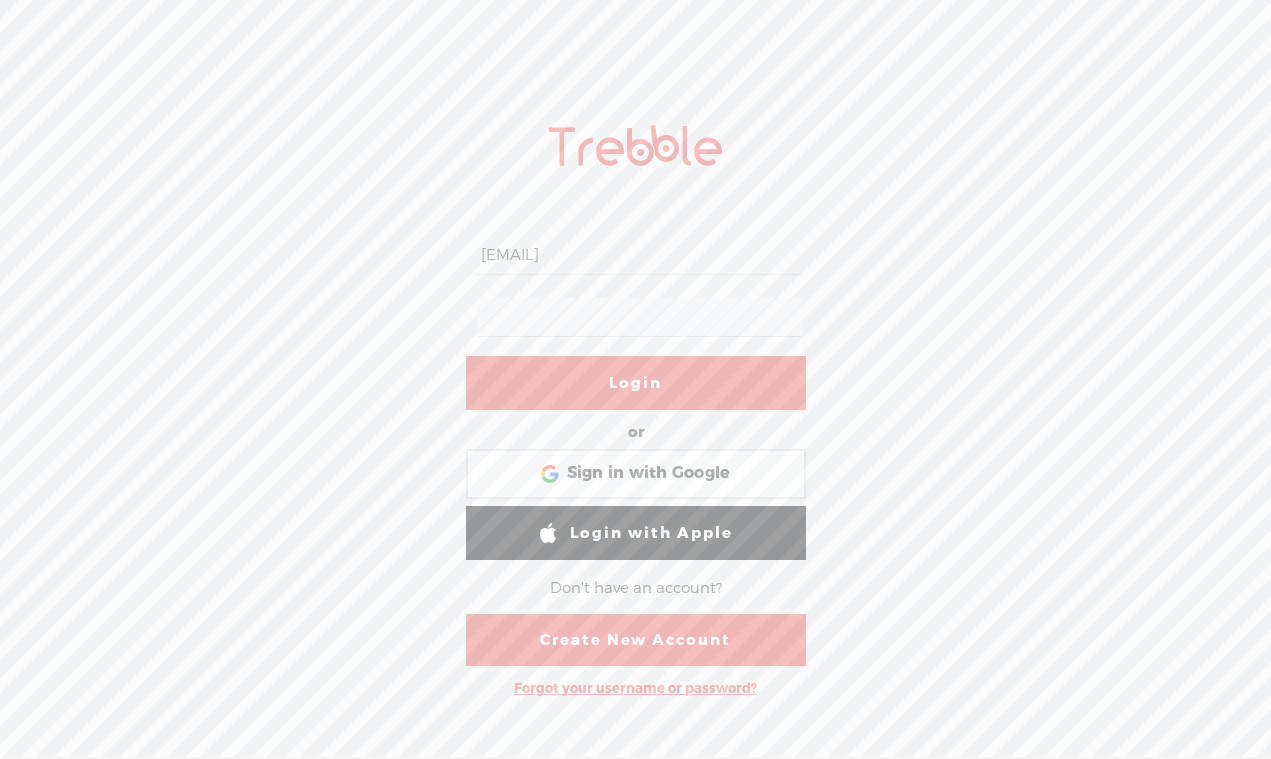 click on "Login" at bounding box center [636, 383] 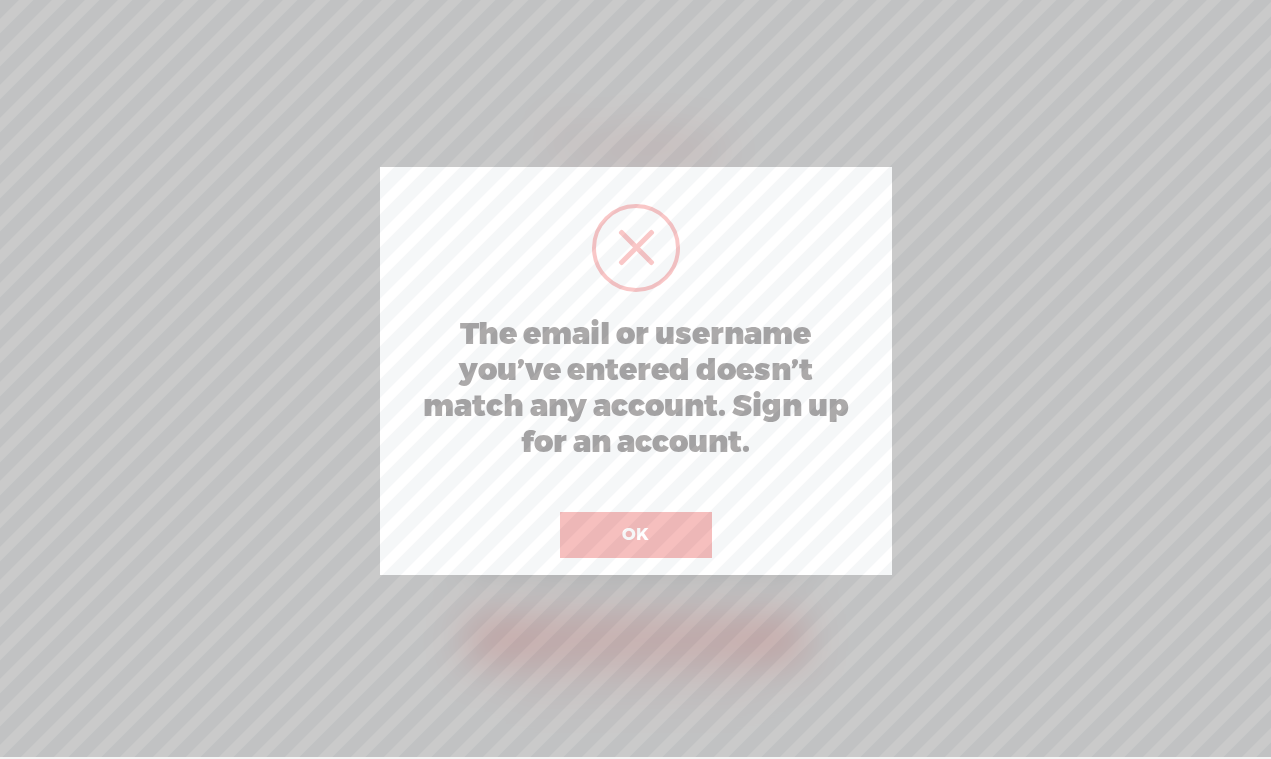 click on "OK" at bounding box center (636, 535) 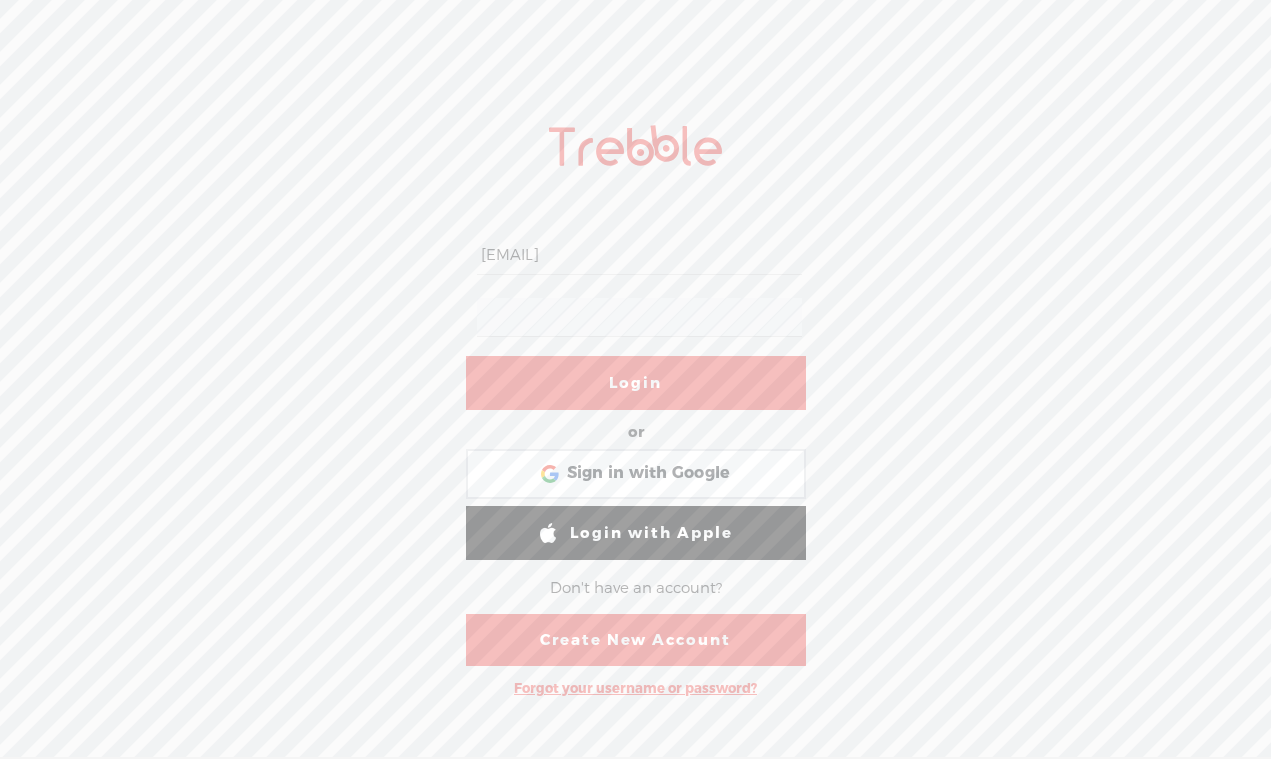 click on "Create New Account" at bounding box center [636, 640] 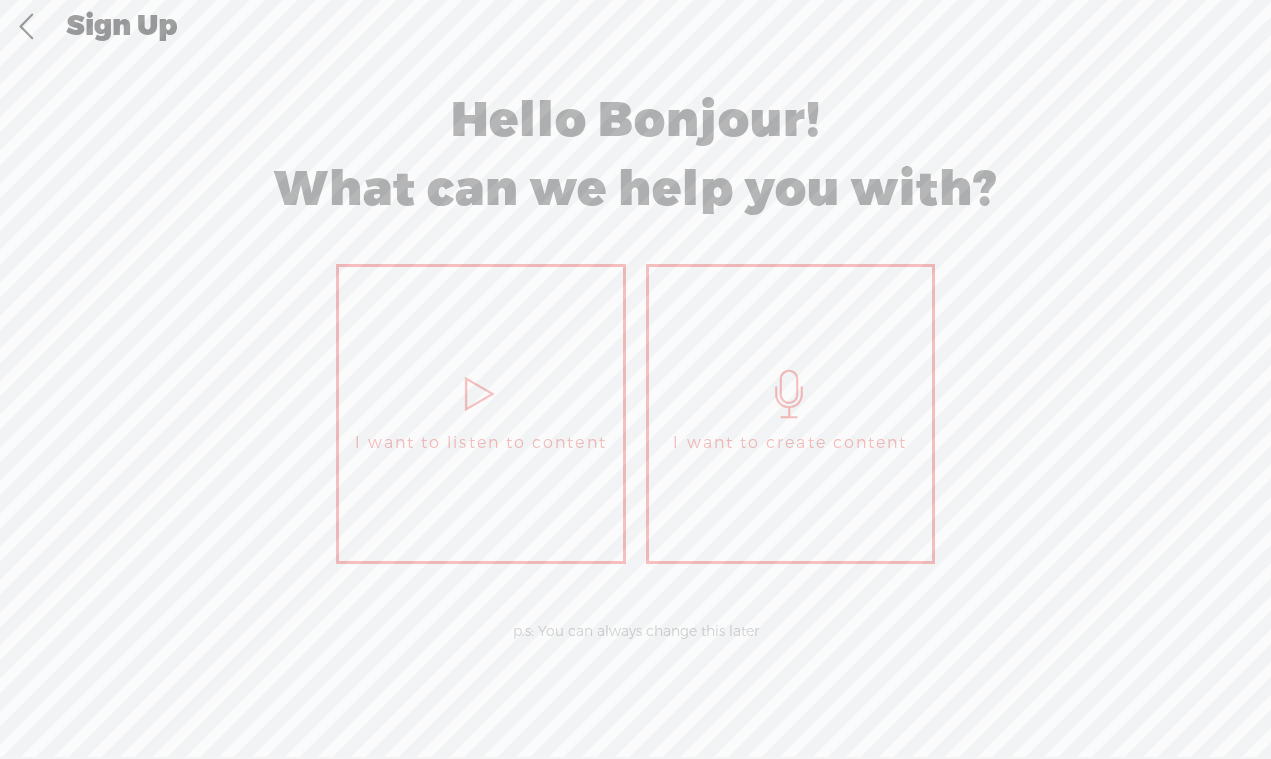click on "I want to create content" at bounding box center [790, 443] 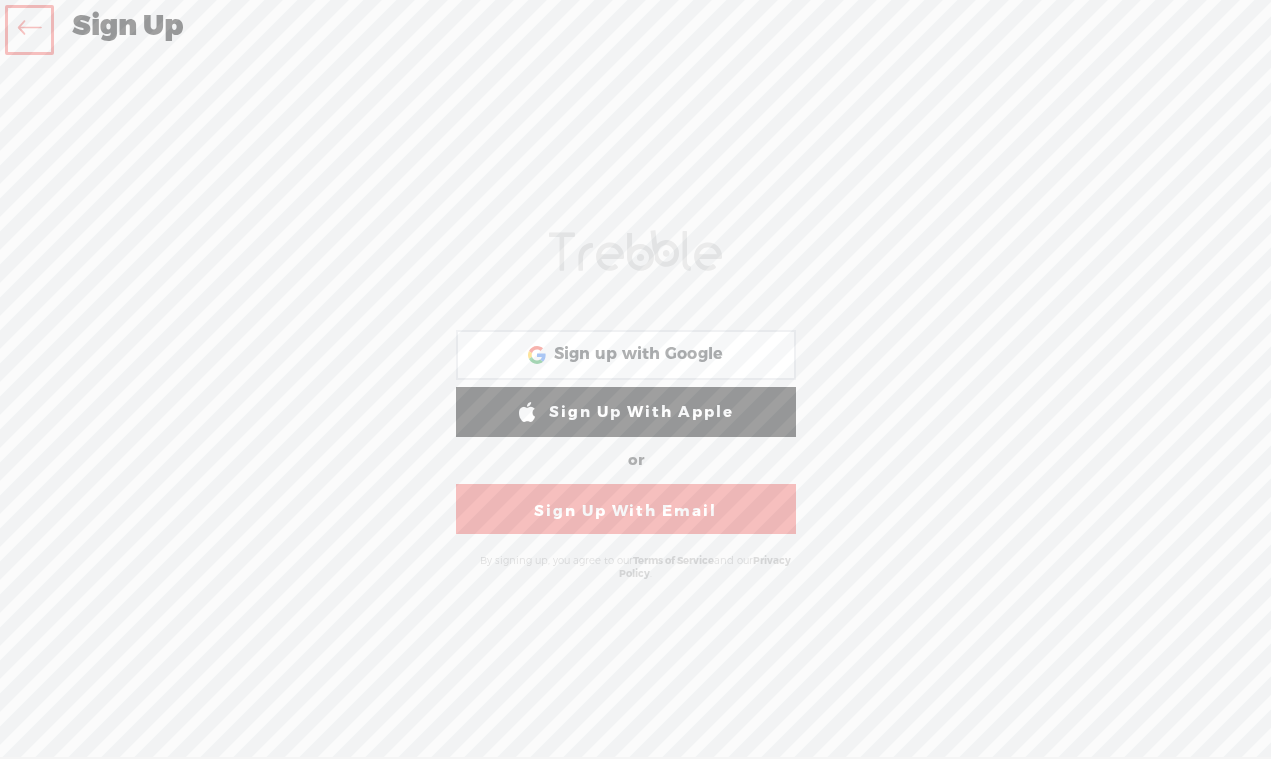 click on "Sign Up With Email" at bounding box center [626, 509] 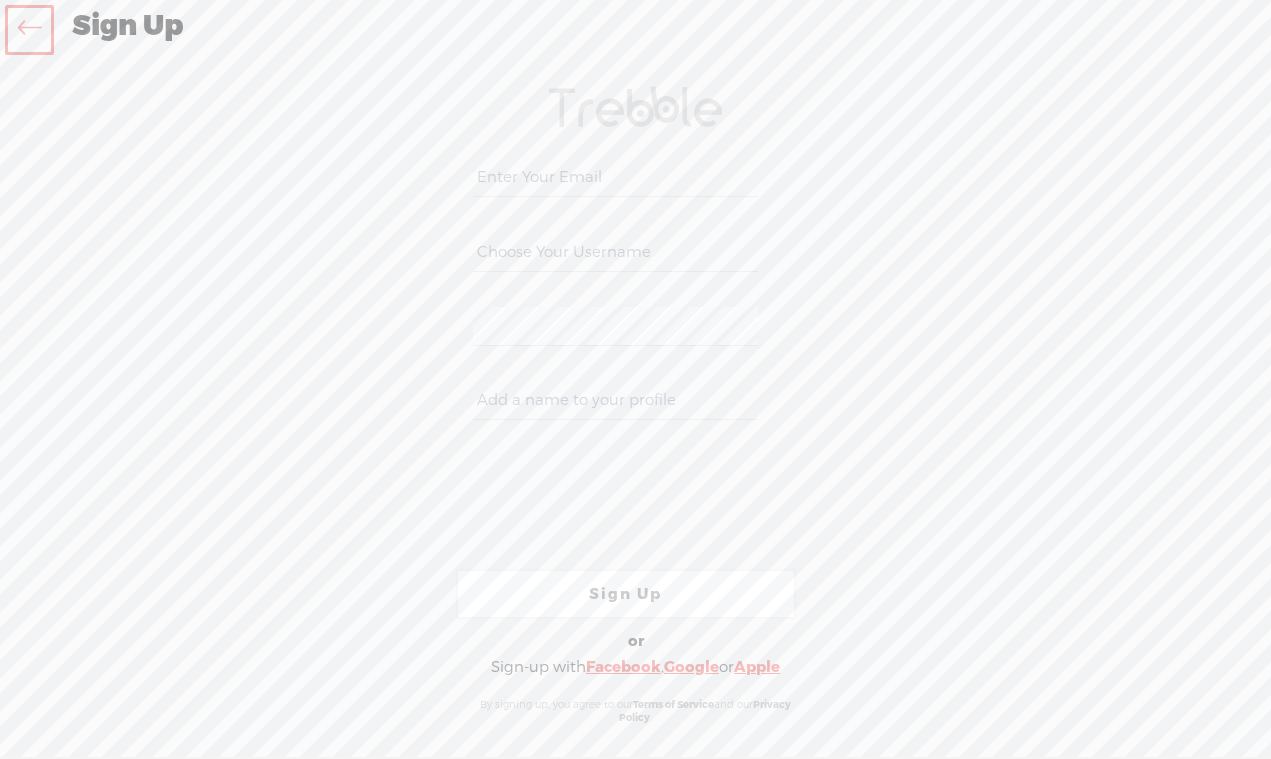 click at bounding box center [29, 30] 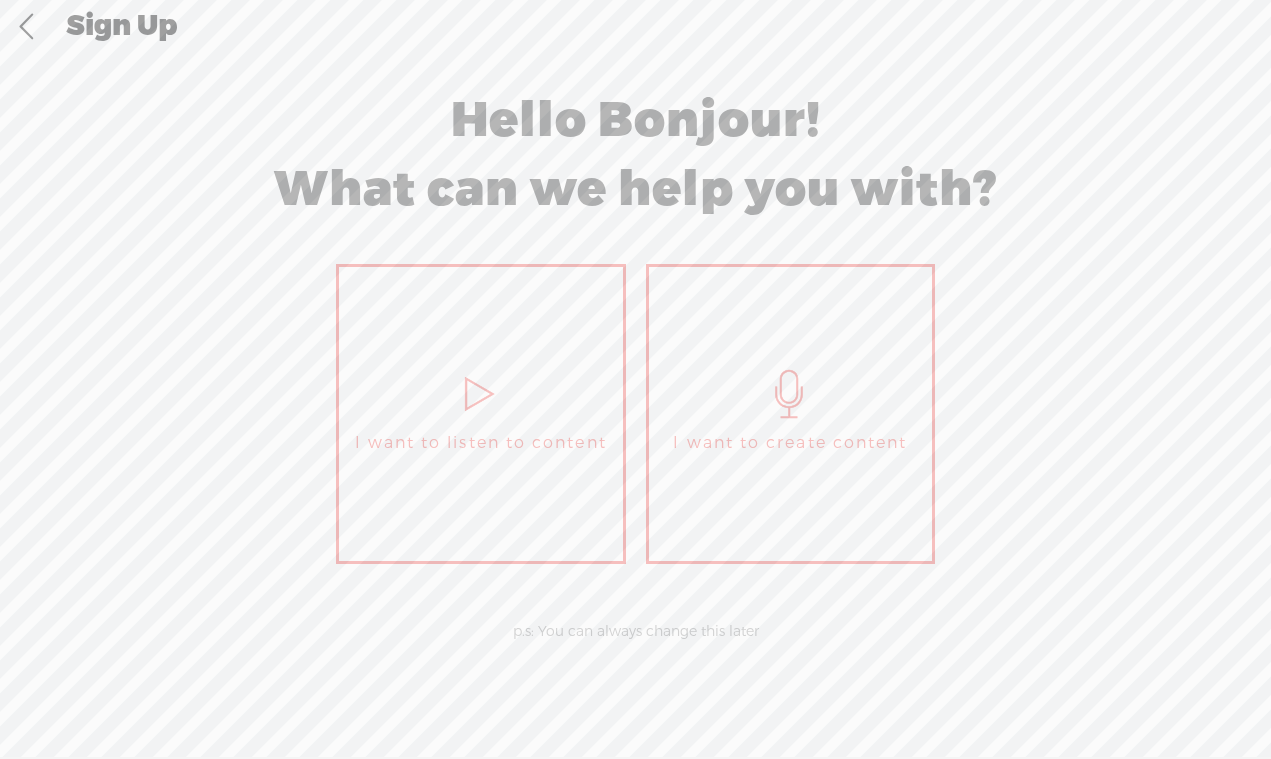 click on "I want to create content" at bounding box center (791, 414) 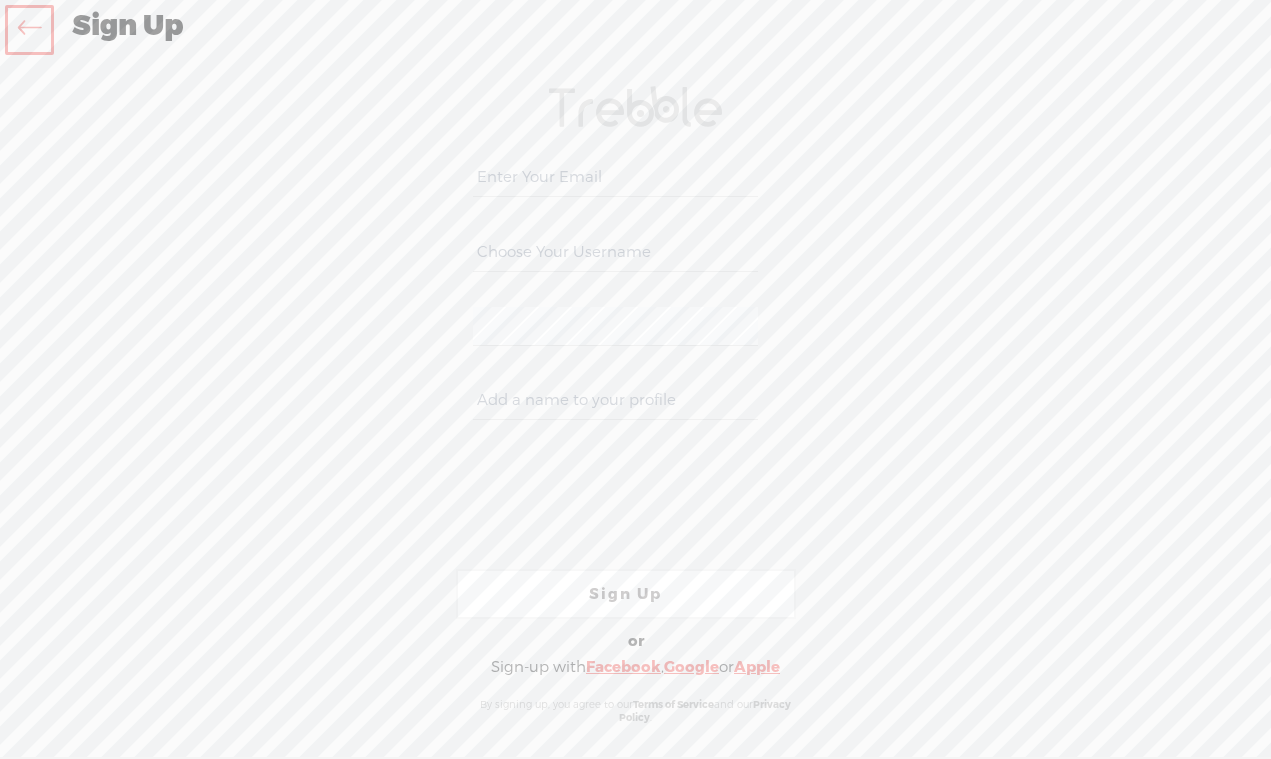 click at bounding box center (615, 177) 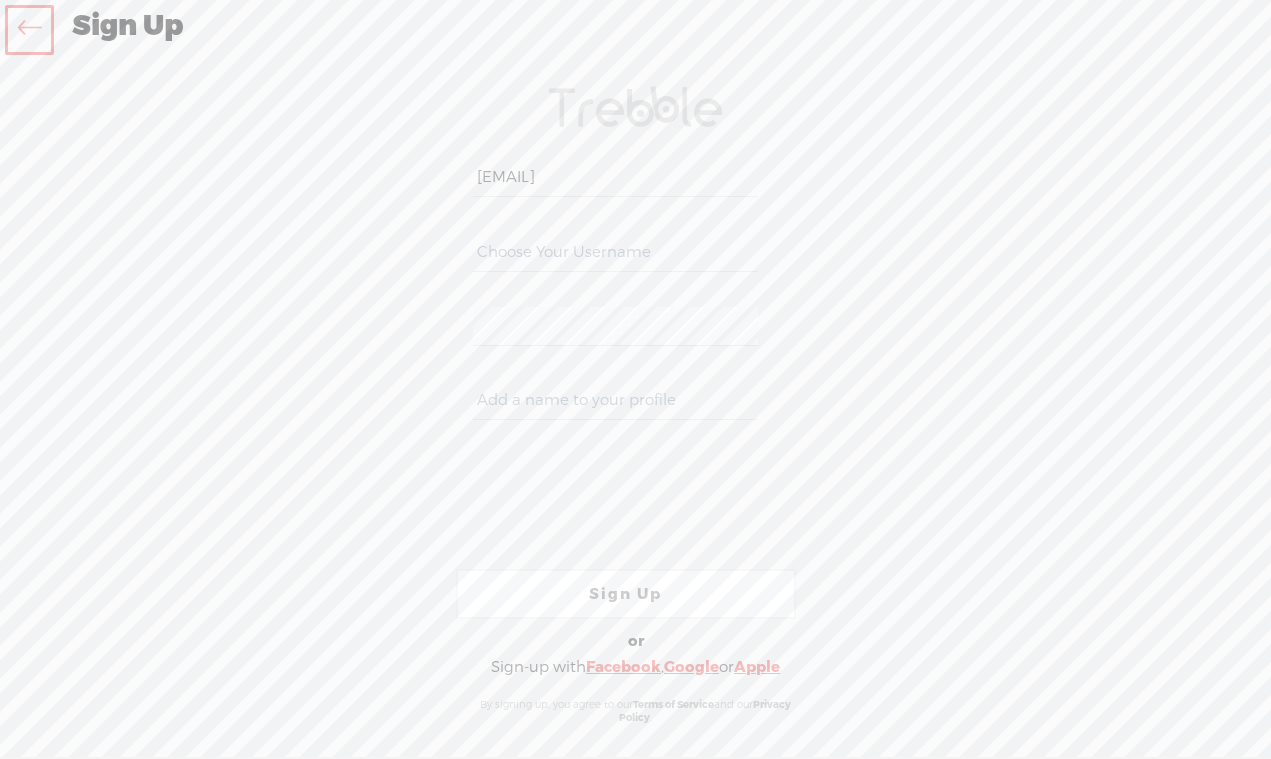 type on "[EMAIL]" 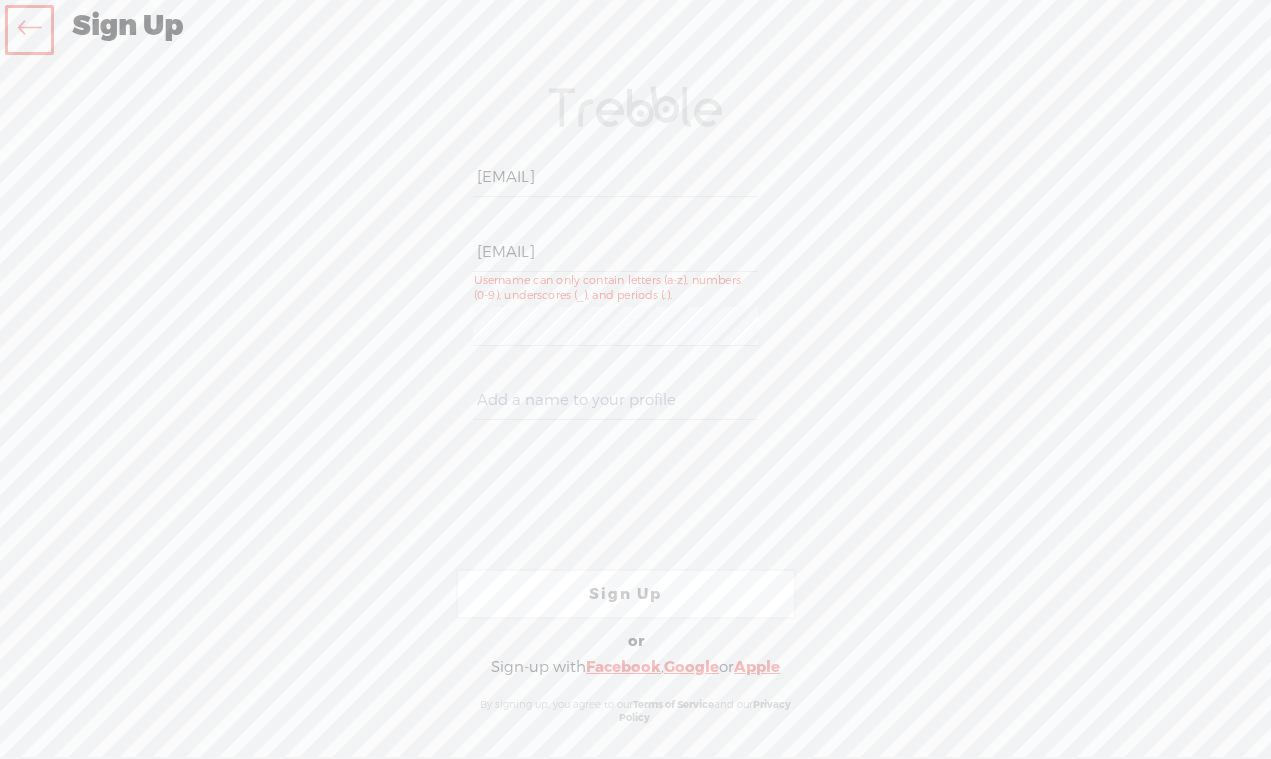 click at bounding box center [615, 400] 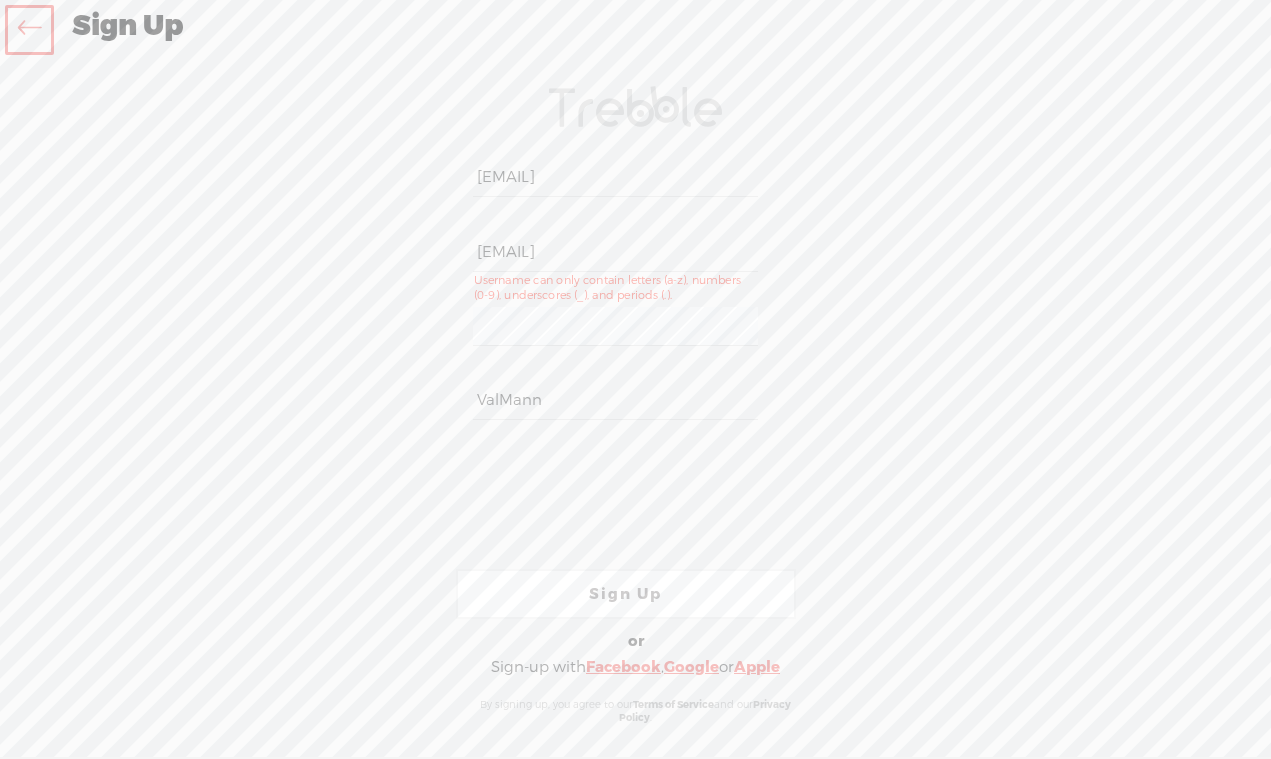 type on "ValMann" 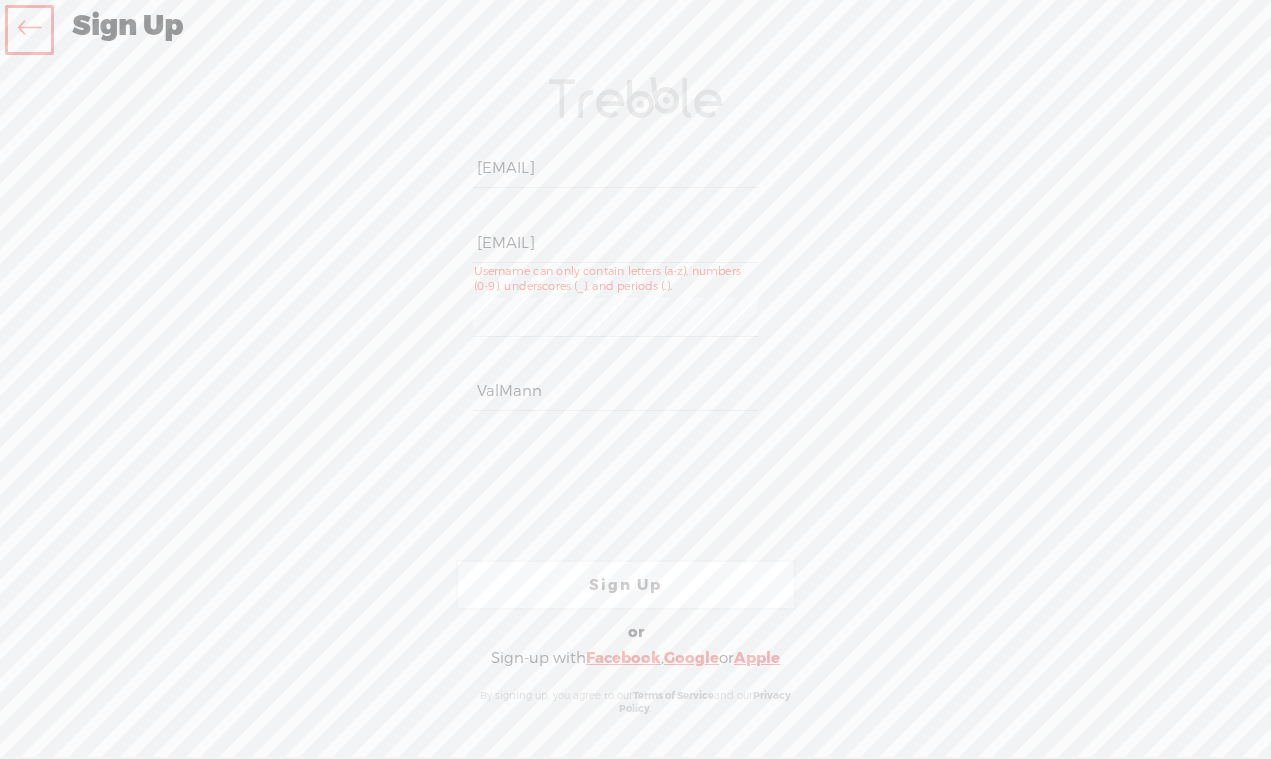 drag, startPoint x: 666, startPoint y: 230, endPoint x: 708, endPoint y: 248, distance: 45.694637 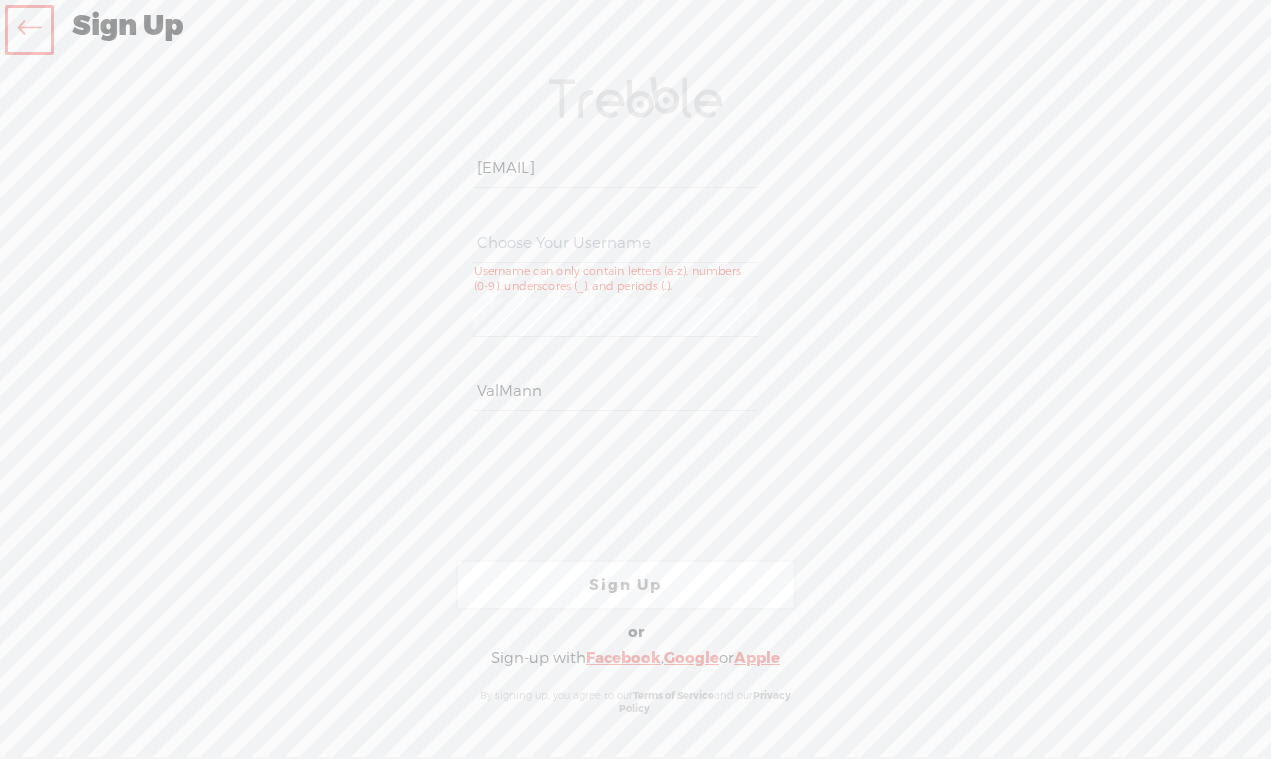 click at bounding box center [615, 243] 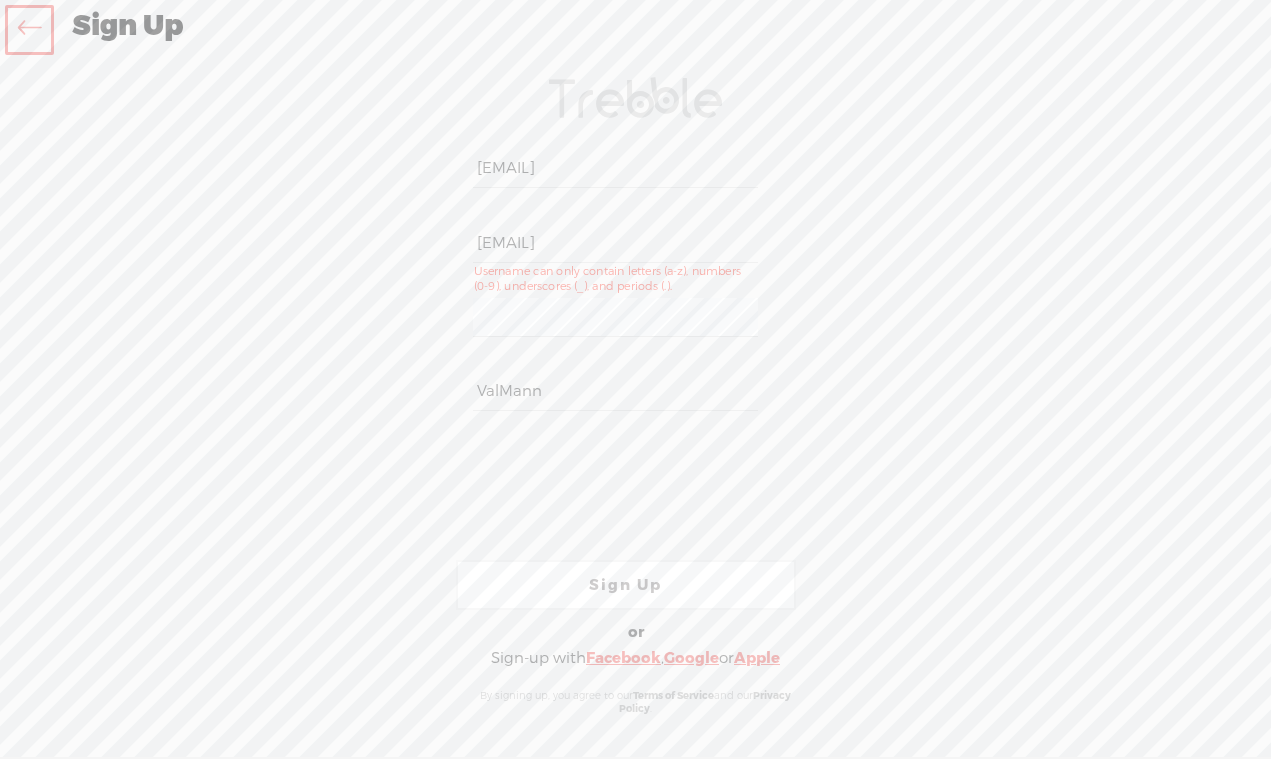 drag, startPoint x: 557, startPoint y: 243, endPoint x: 760, endPoint y: 245, distance: 203.00986 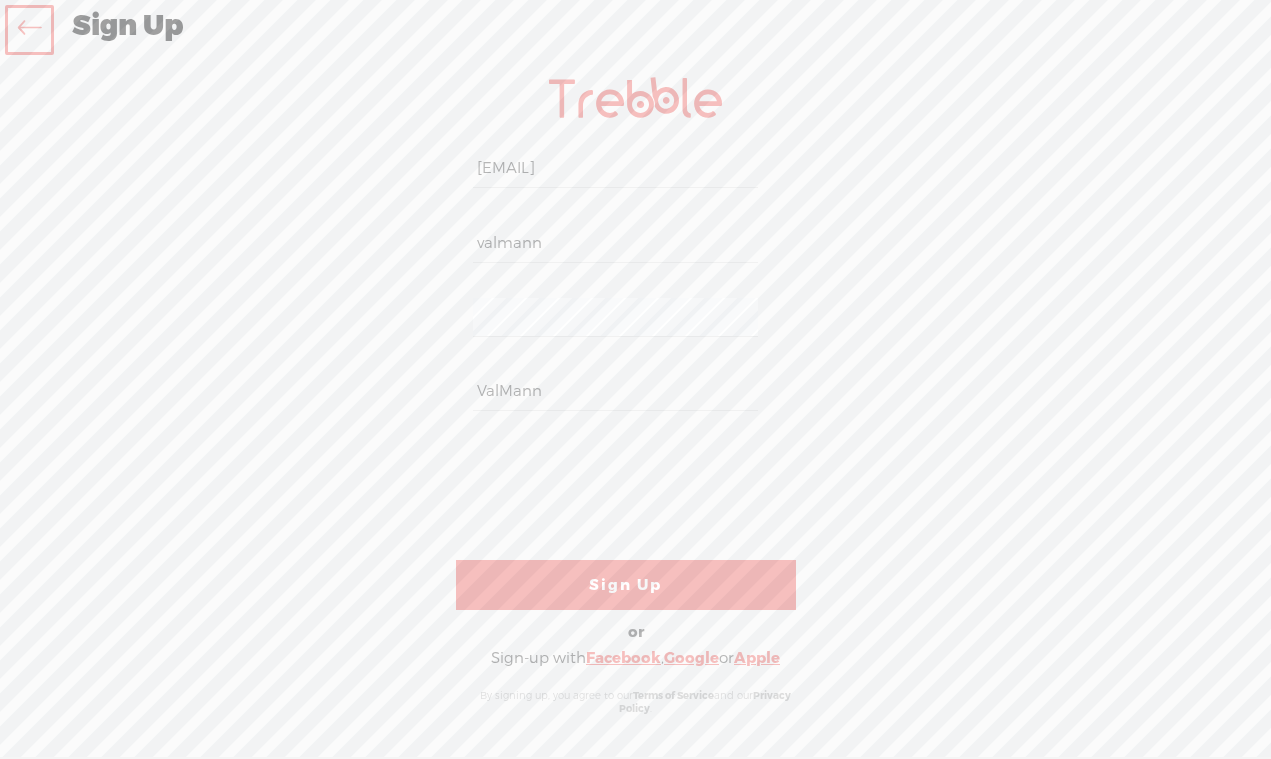type on "valmann" 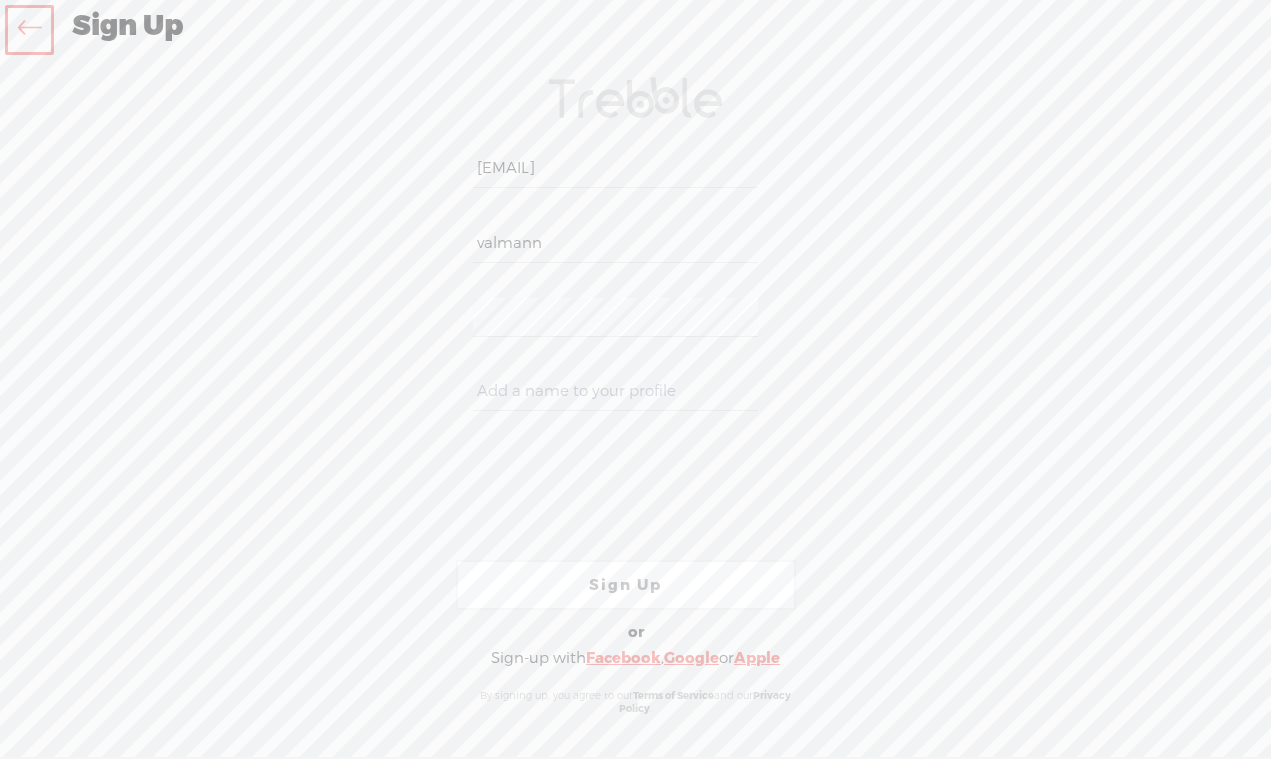 type 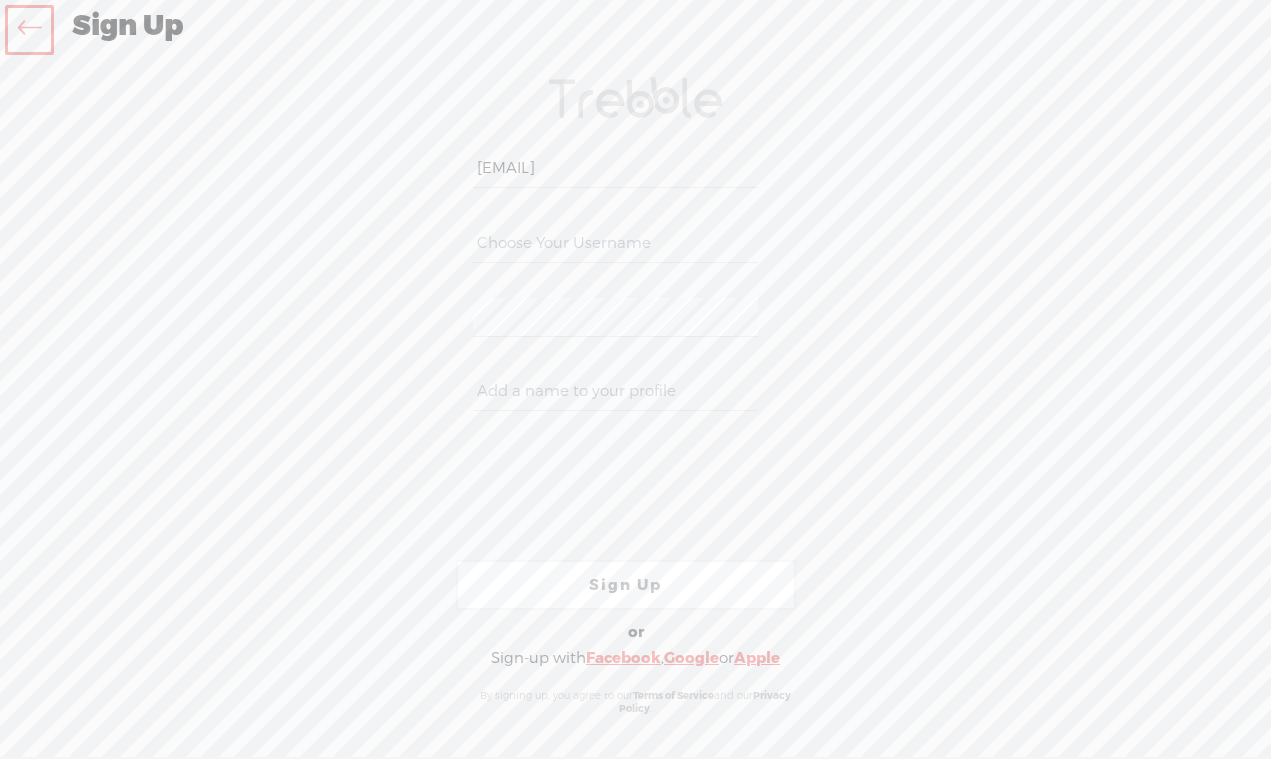 click at bounding box center (615, 243) 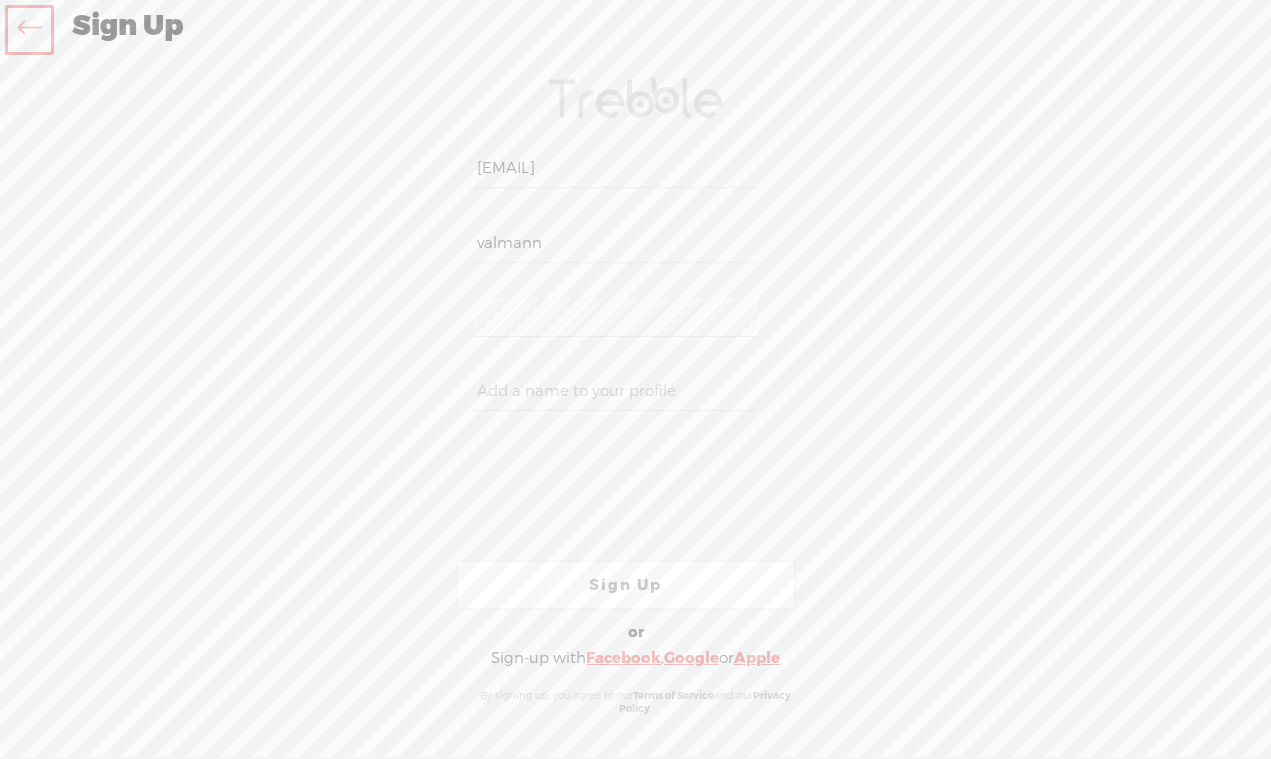 scroll, scrollTop: 0, scrollLeft: 0, axis: both 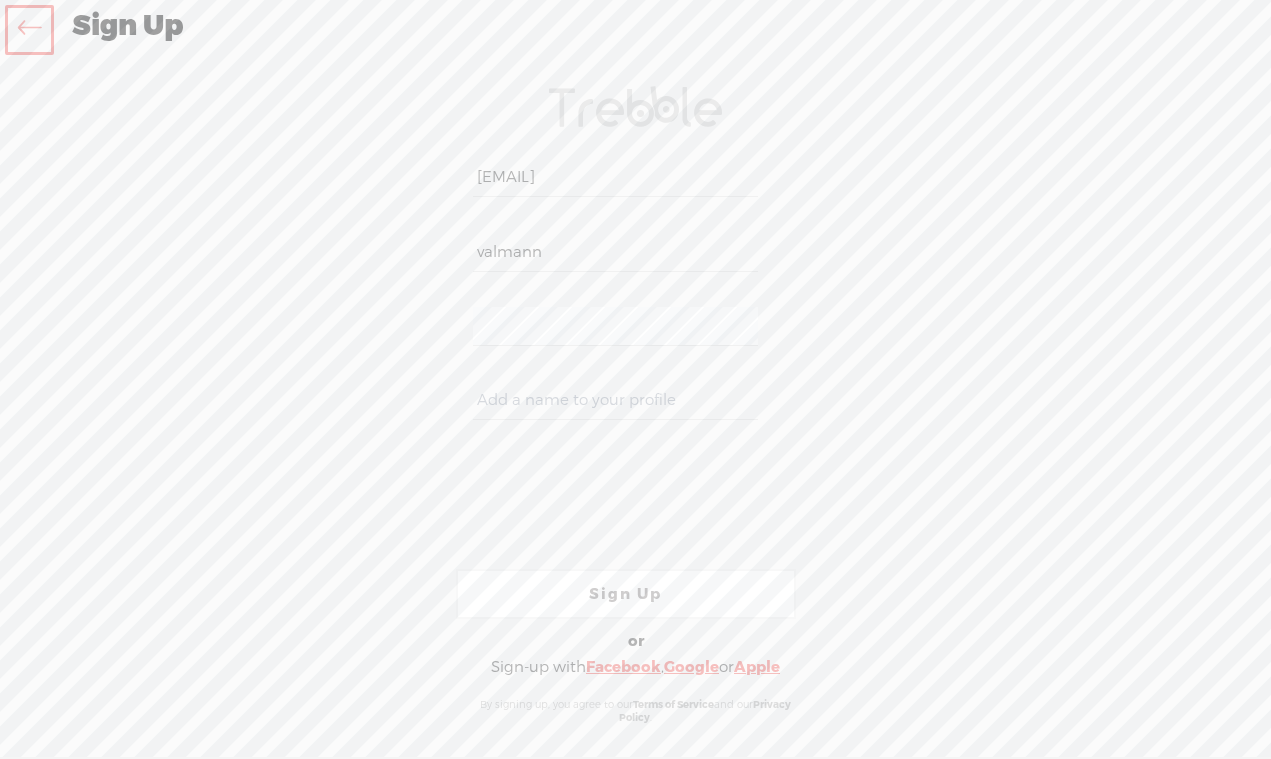 click on "valmann" at bounding box center (615, 252) 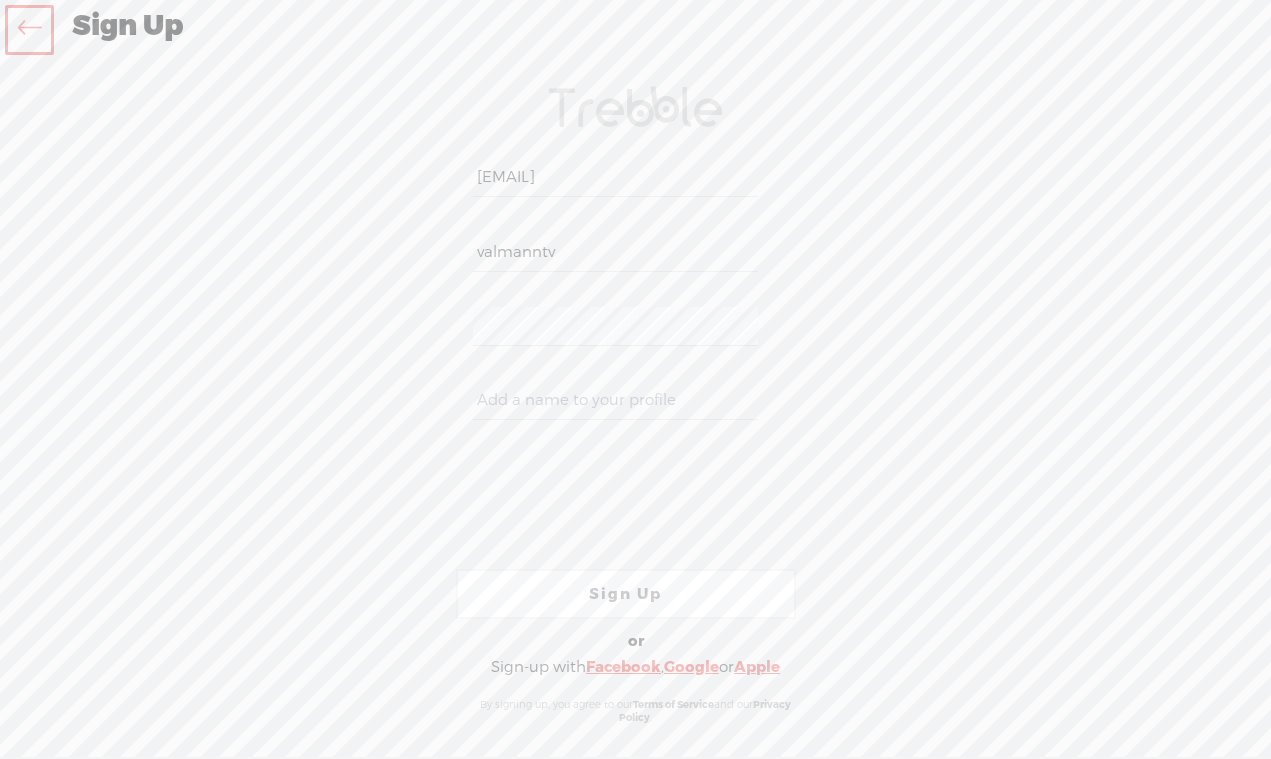 type on "valmanntv" 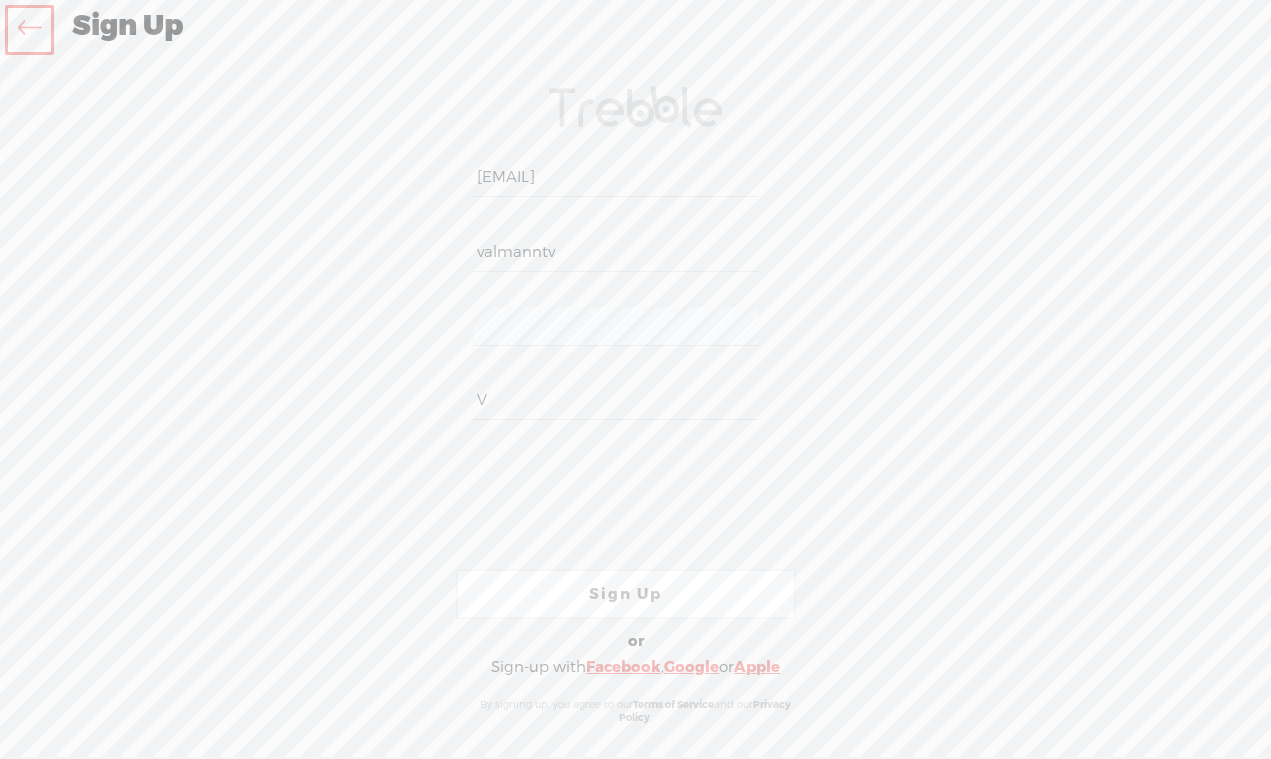 type on "V" 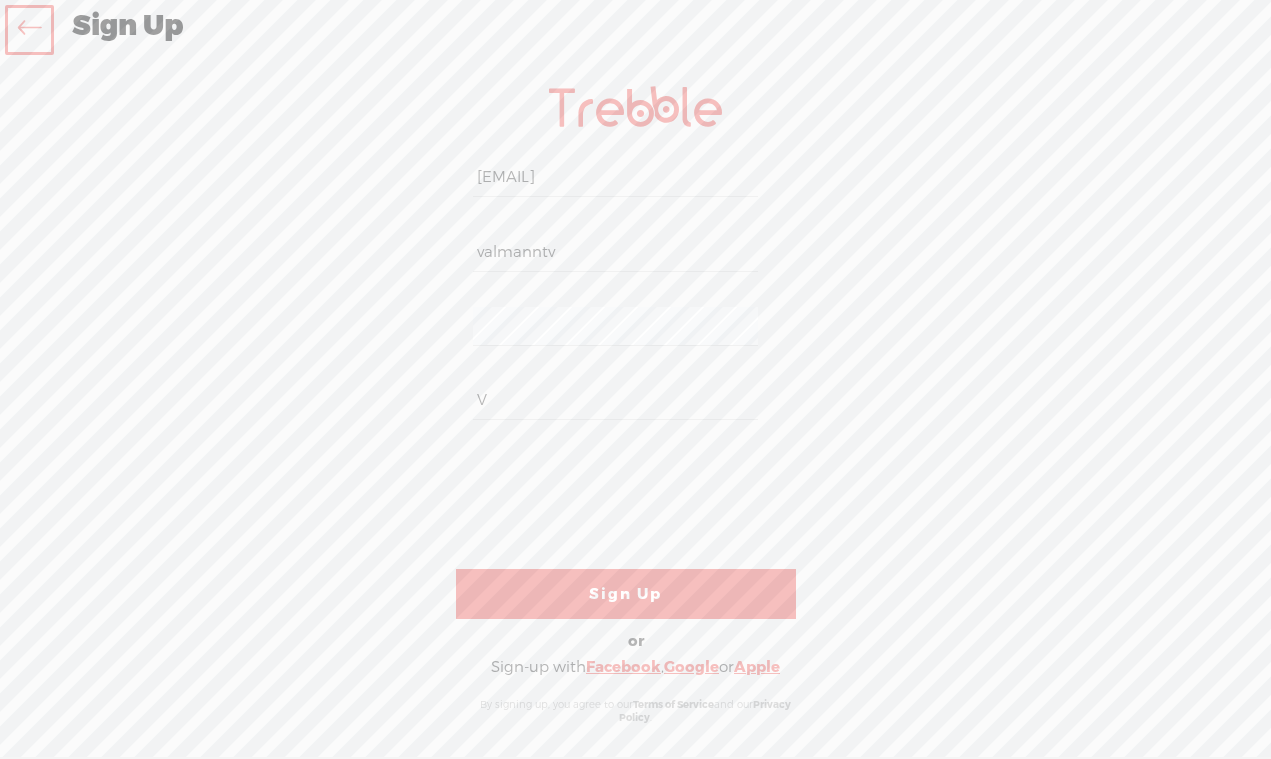 click on "Sign Up" at bounding box center (626, 594) 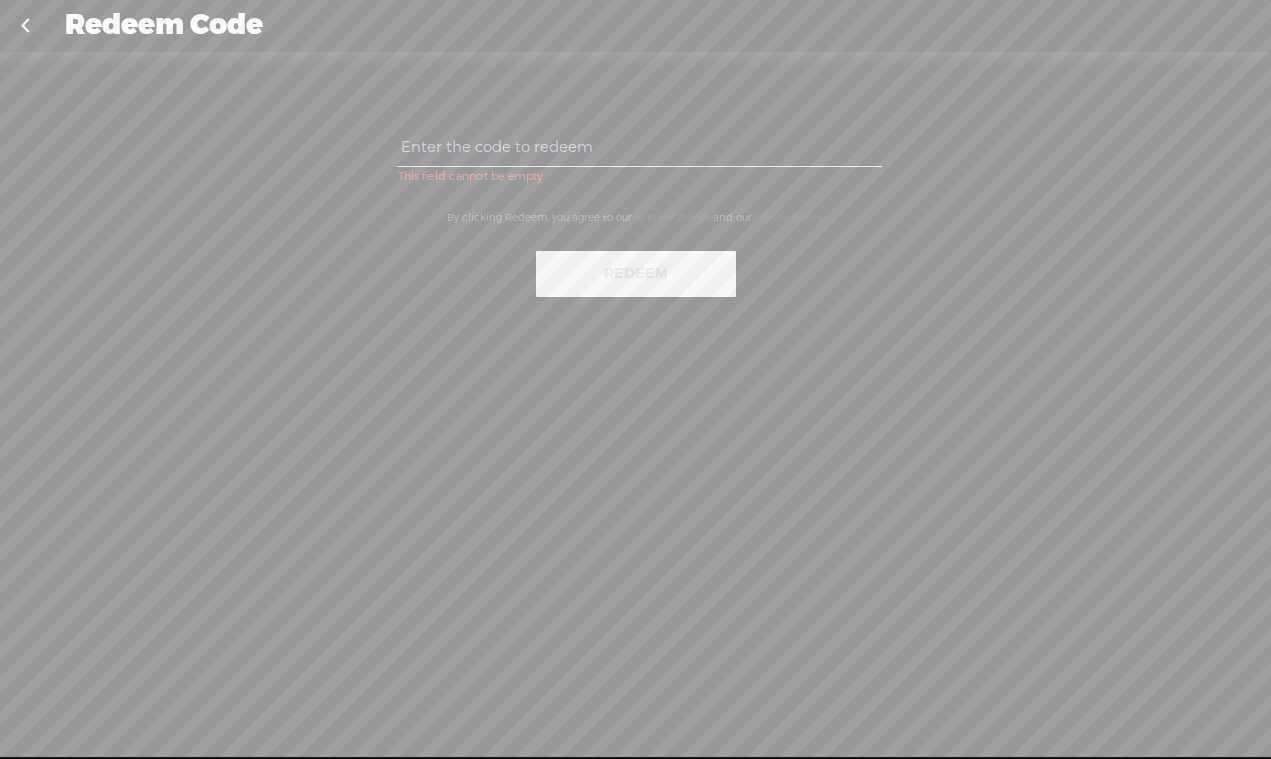 click at bounding box center (639, 147) 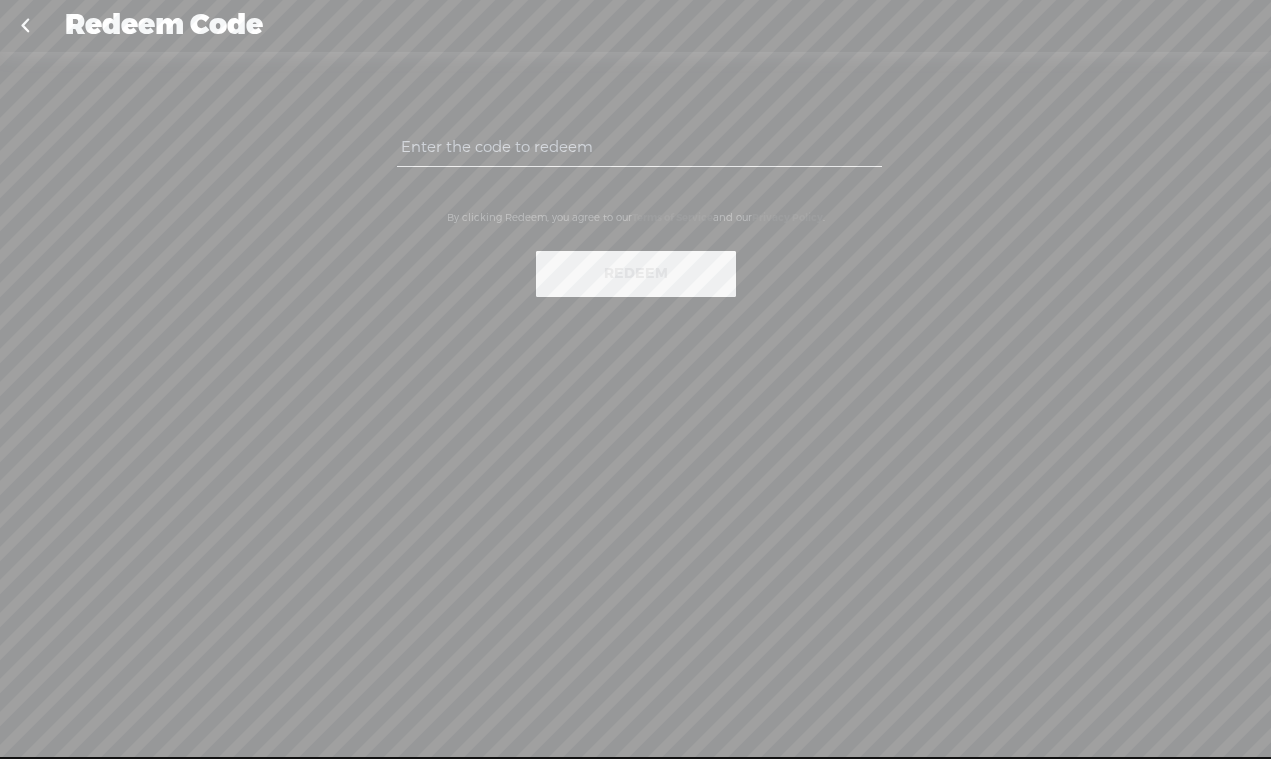 click at bounding box center [639, 147] 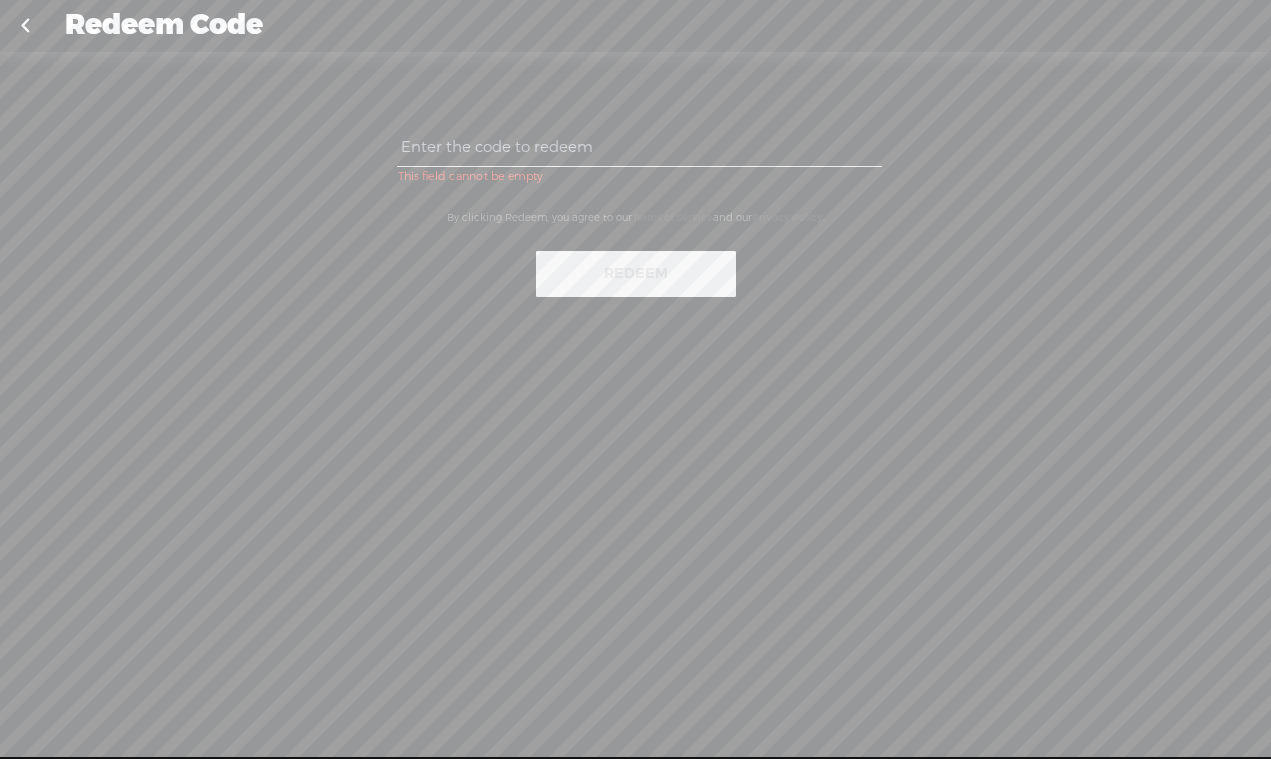 paste on "DUM8-Z4Z9-8XHV-62KK-0823" 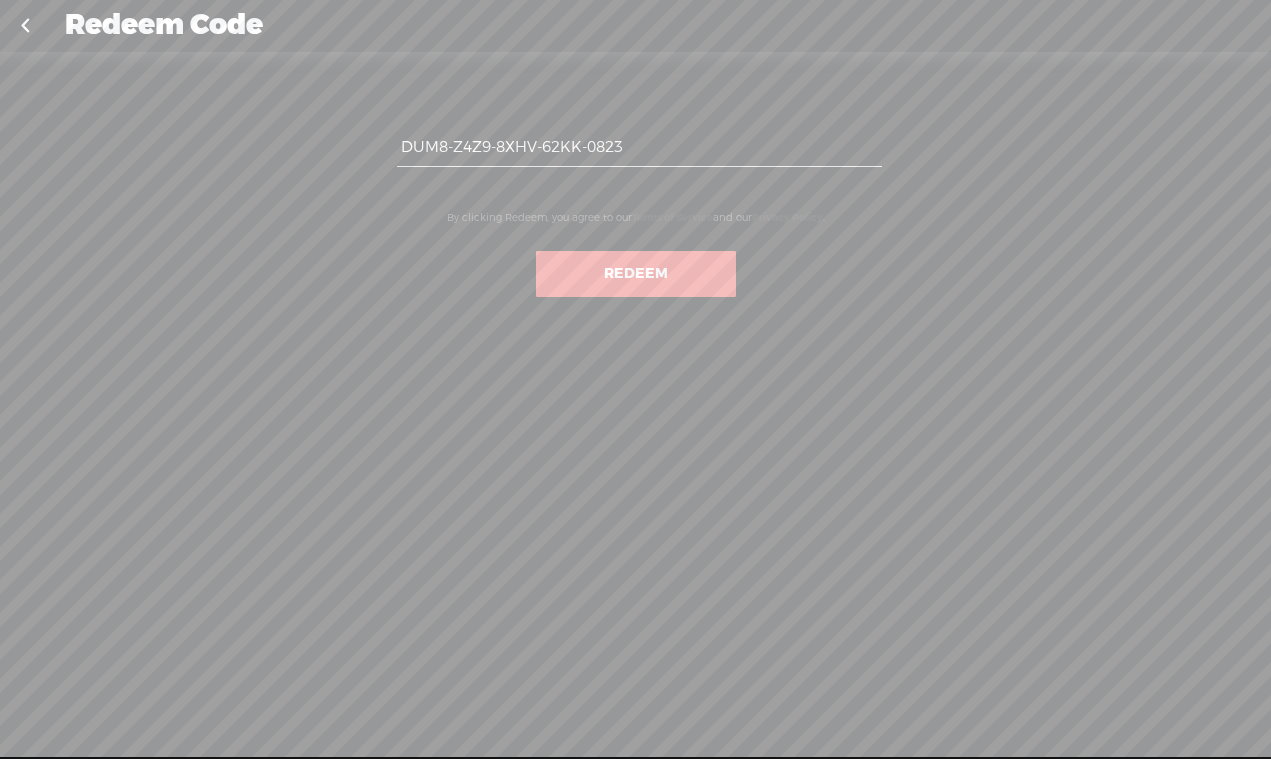 type on "DUM8-Z4Z9-8XHV-62KK-0823" 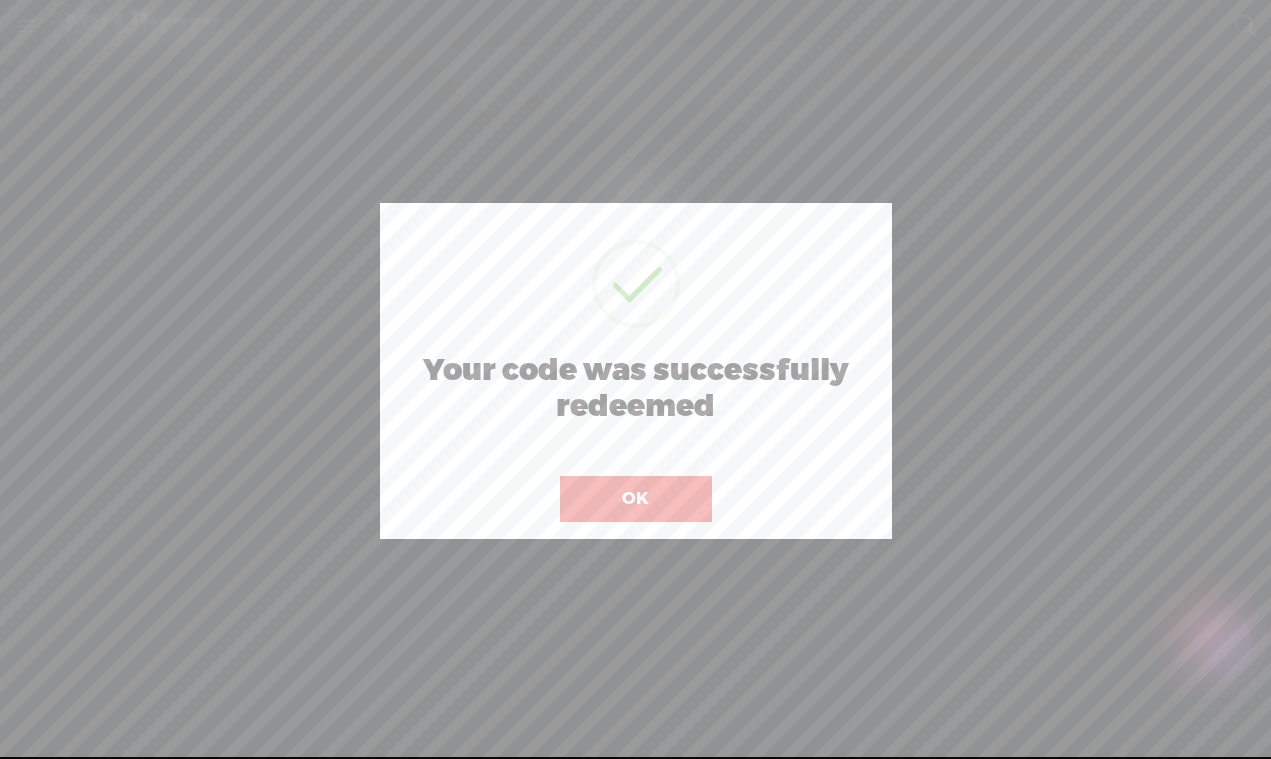 click on "OK" at bounding box center [636, 499] 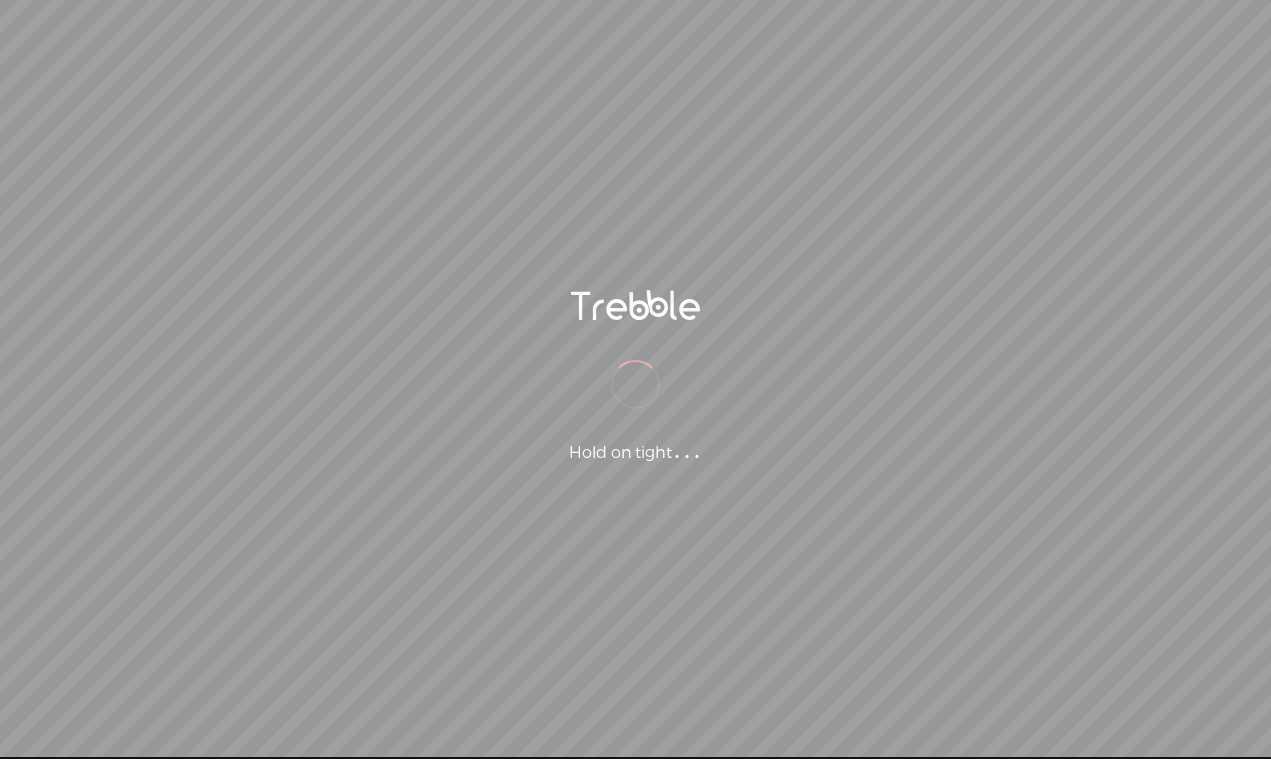 scroll, scrollTop: 0, scrollLeft: 0, axis: both 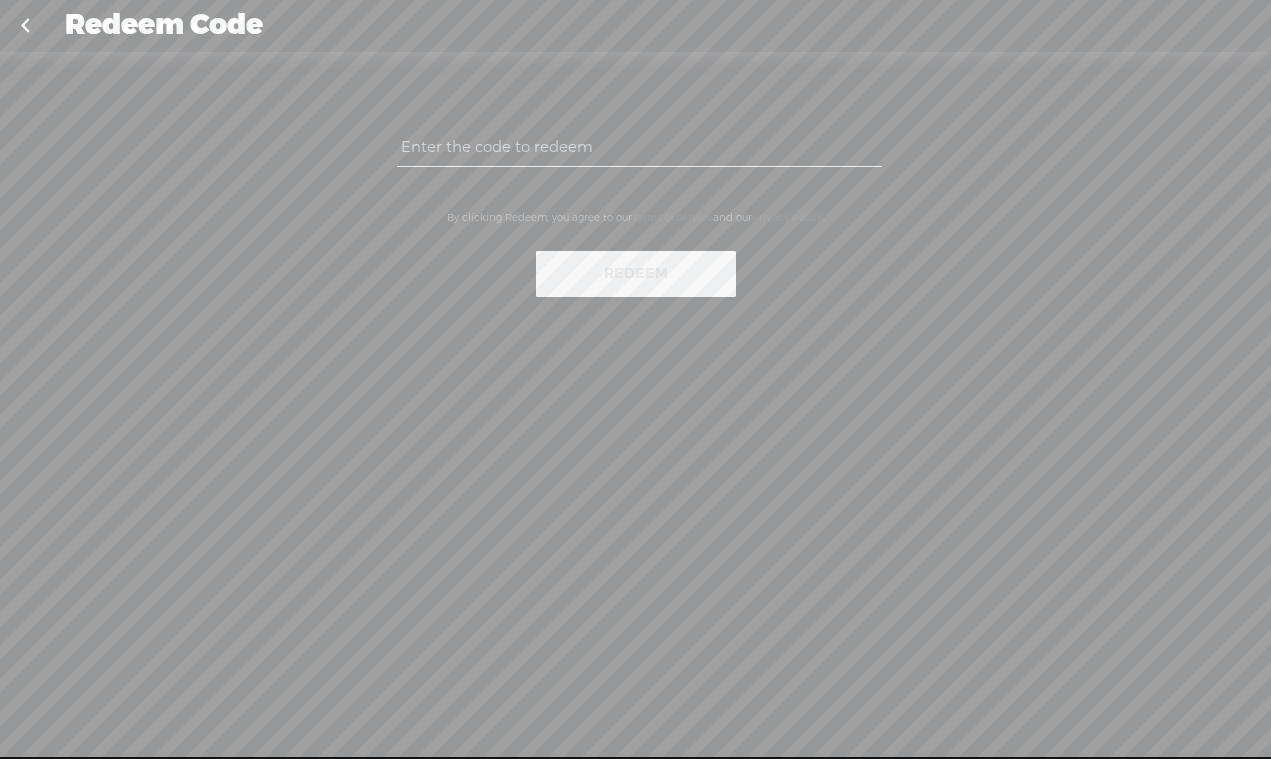 click at bounding box center (639, 147) 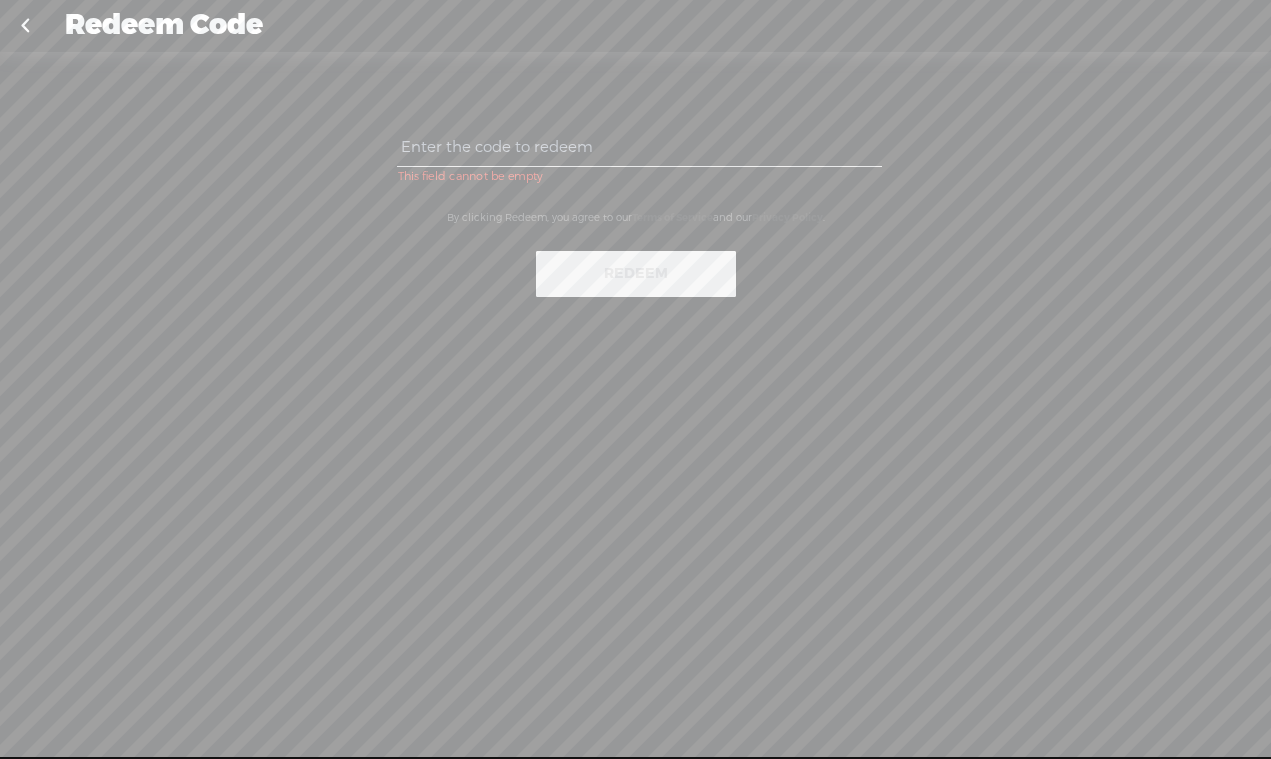paste on "[CODE]" 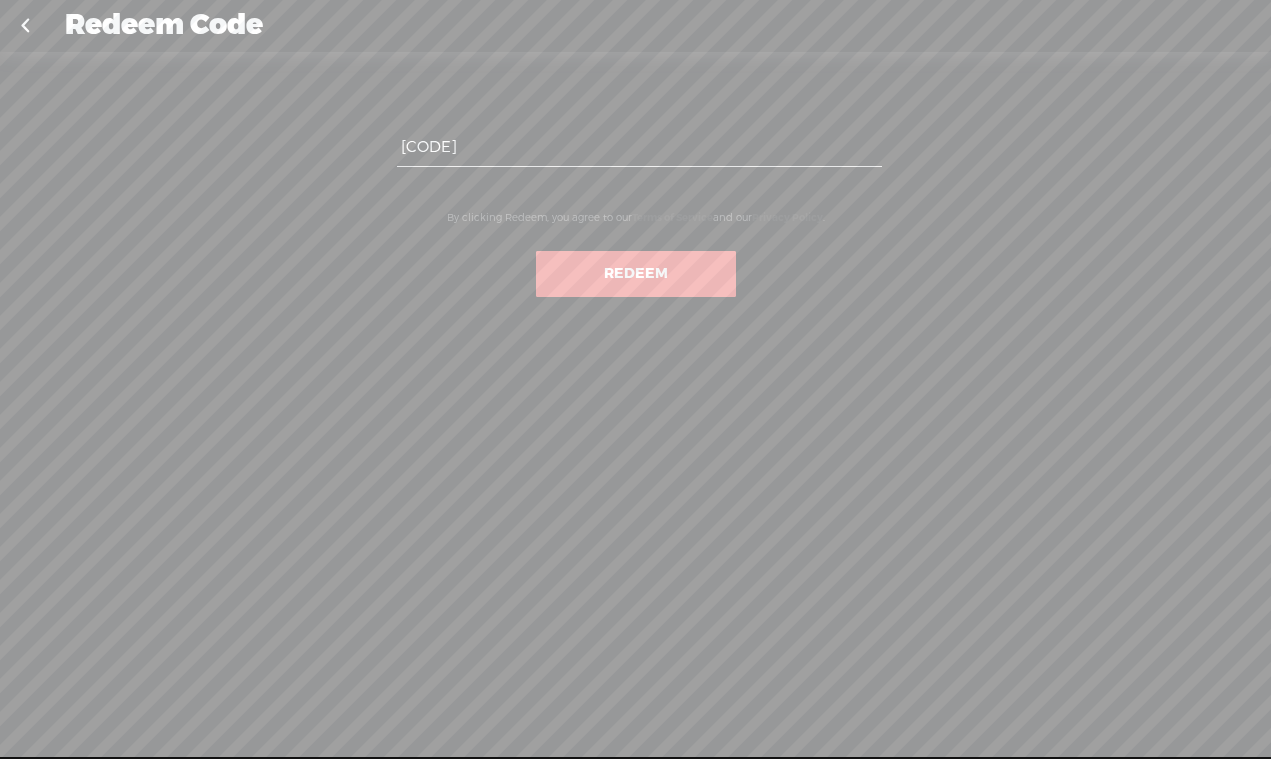 click on "Redeem" at bounding box center (636, 274) 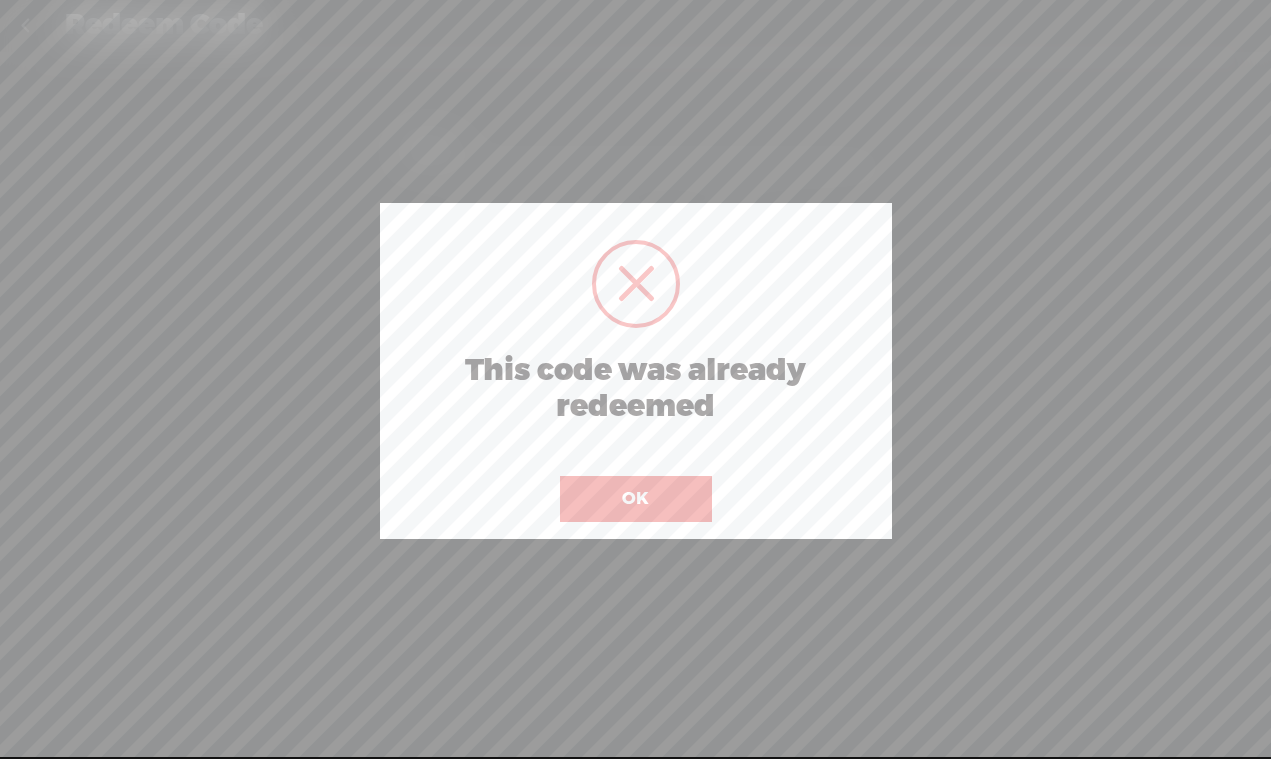 click on "OK" at bounding box center (636, 499) 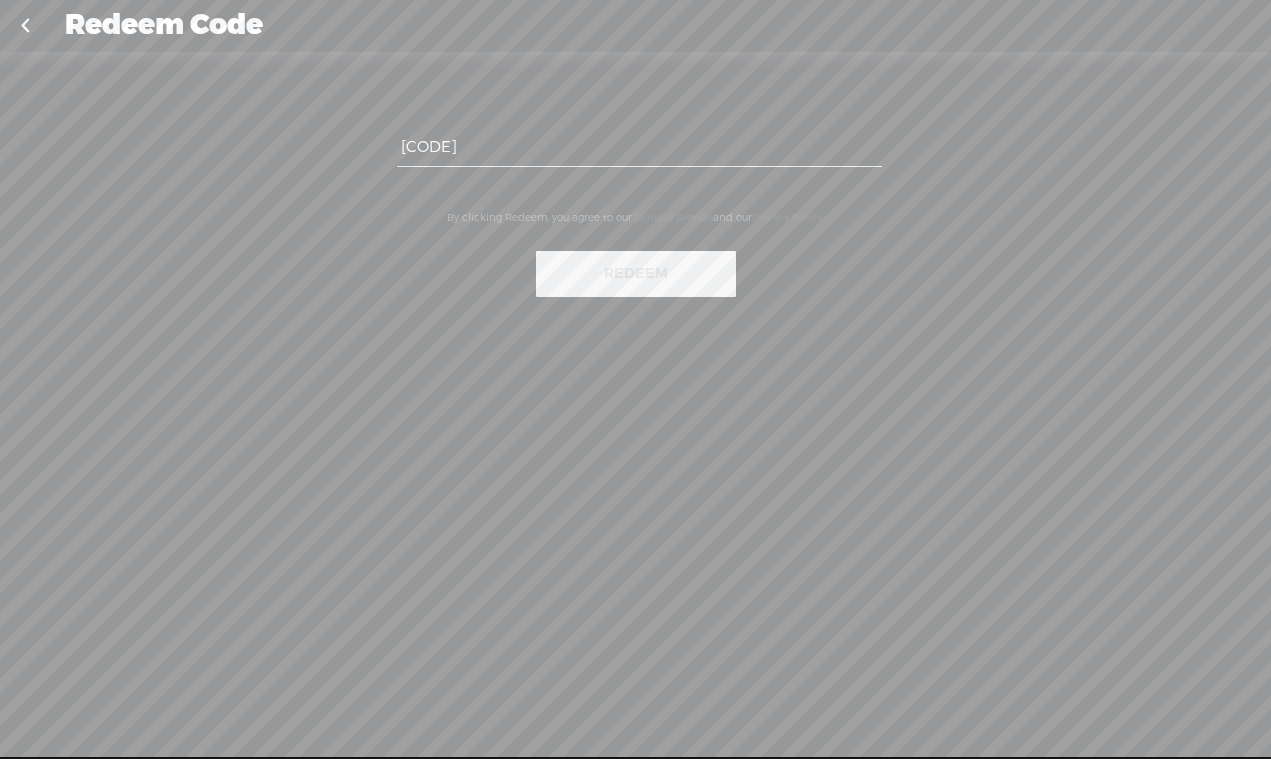 drag, startPoint x: 648, startPoint y: 143, endPoint x: 344, endPoint y: 136, distance: 304.08057 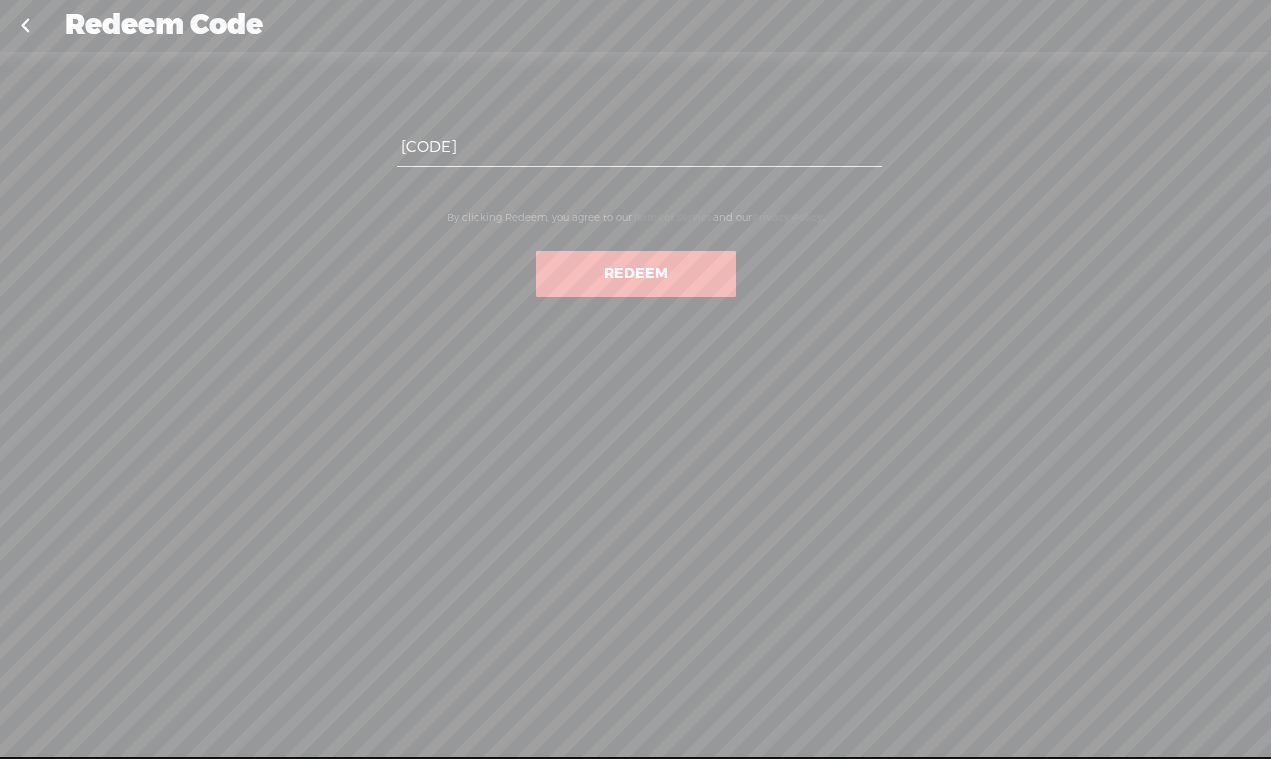 paste on "EYVB-9YB3-7QZ8-2TYX" 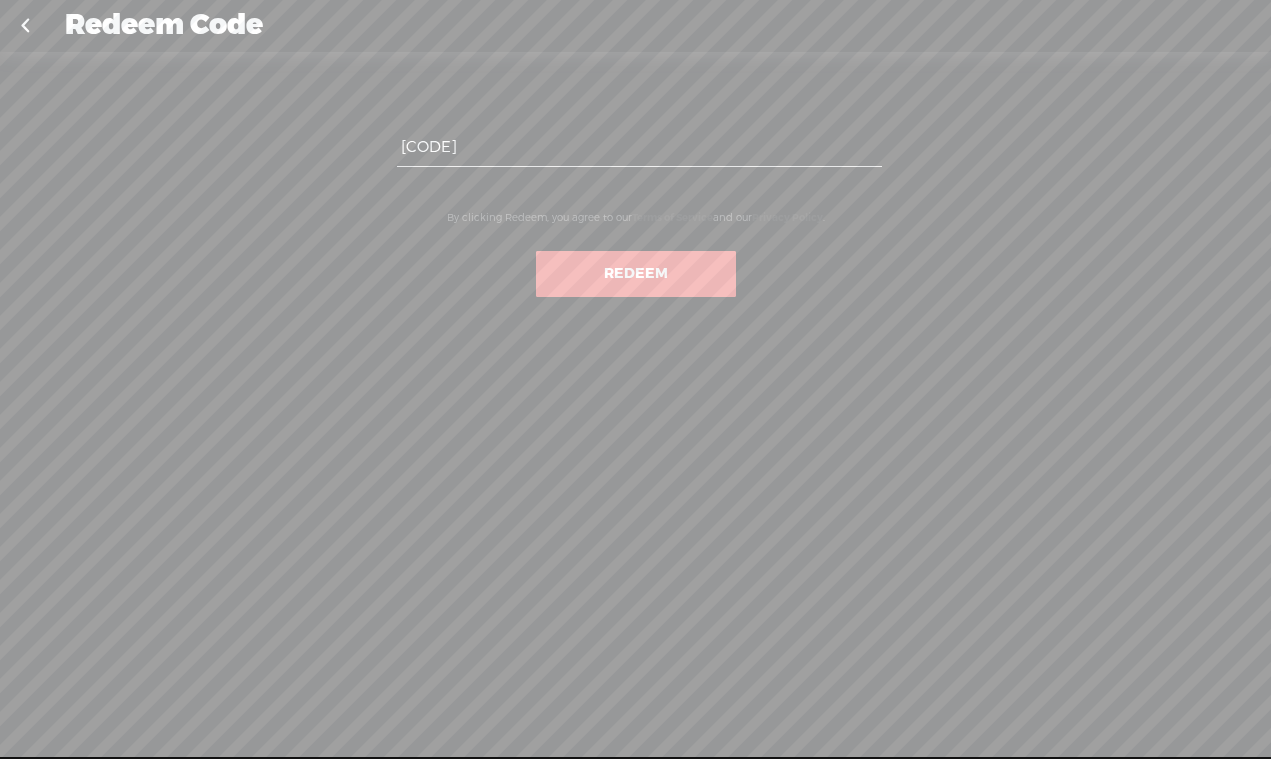 type on "EYVB-9YB3-7QZ8-2TYX-0823" 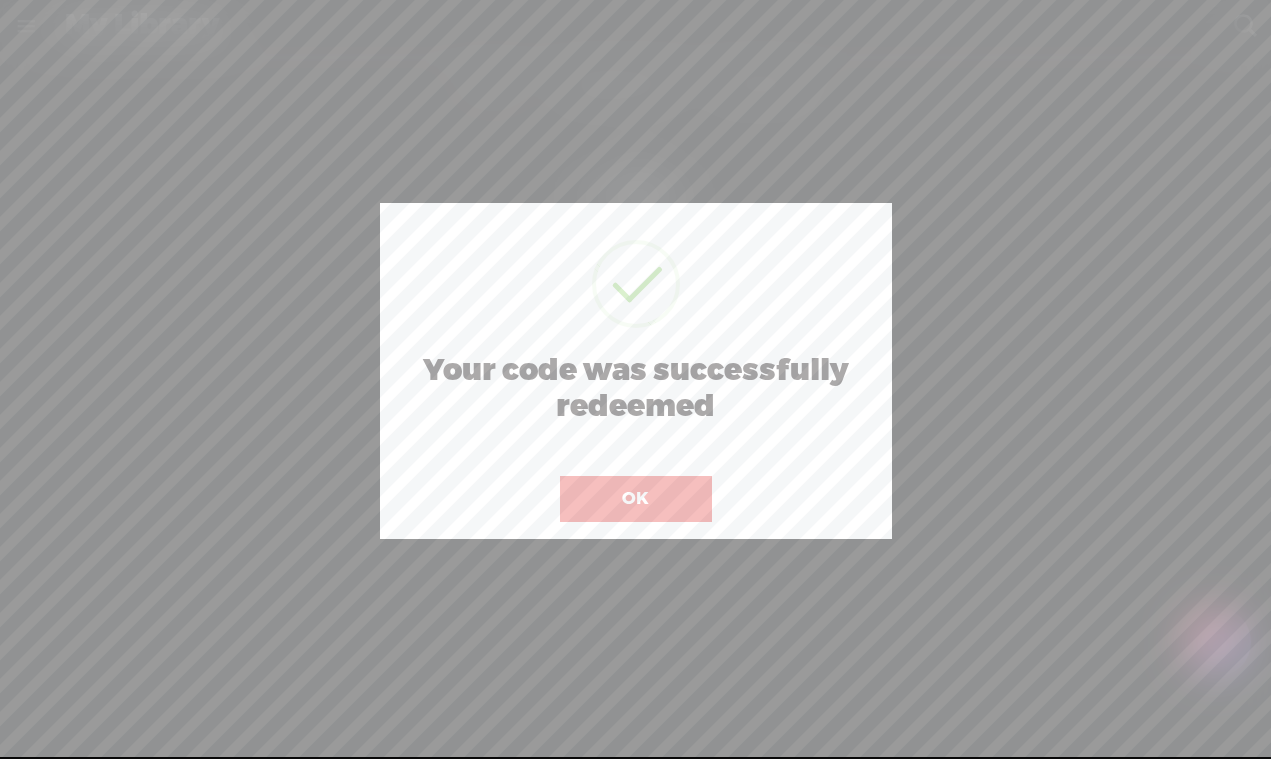click on "OK" at bounding box center (636, 499) 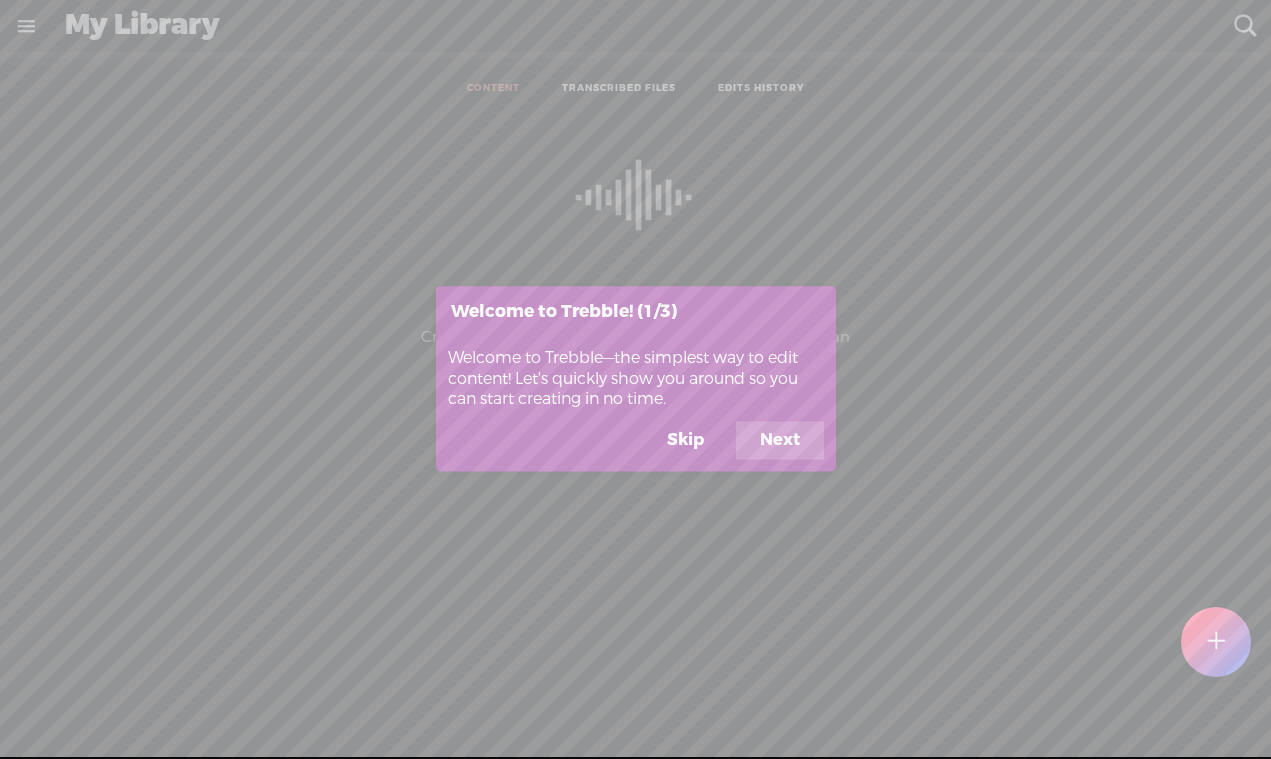 click on "Next" at bounding box center [780, 441] 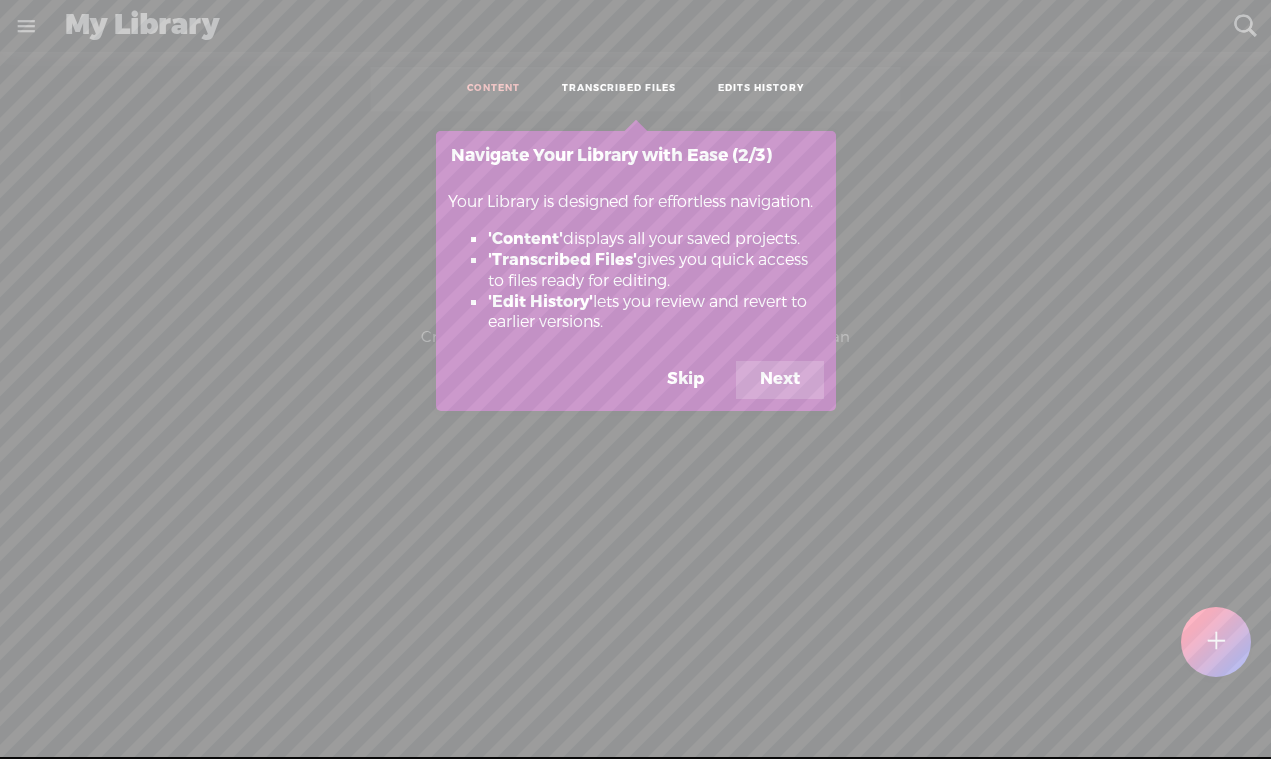 click on "Next" at bounding box center [780, 380] 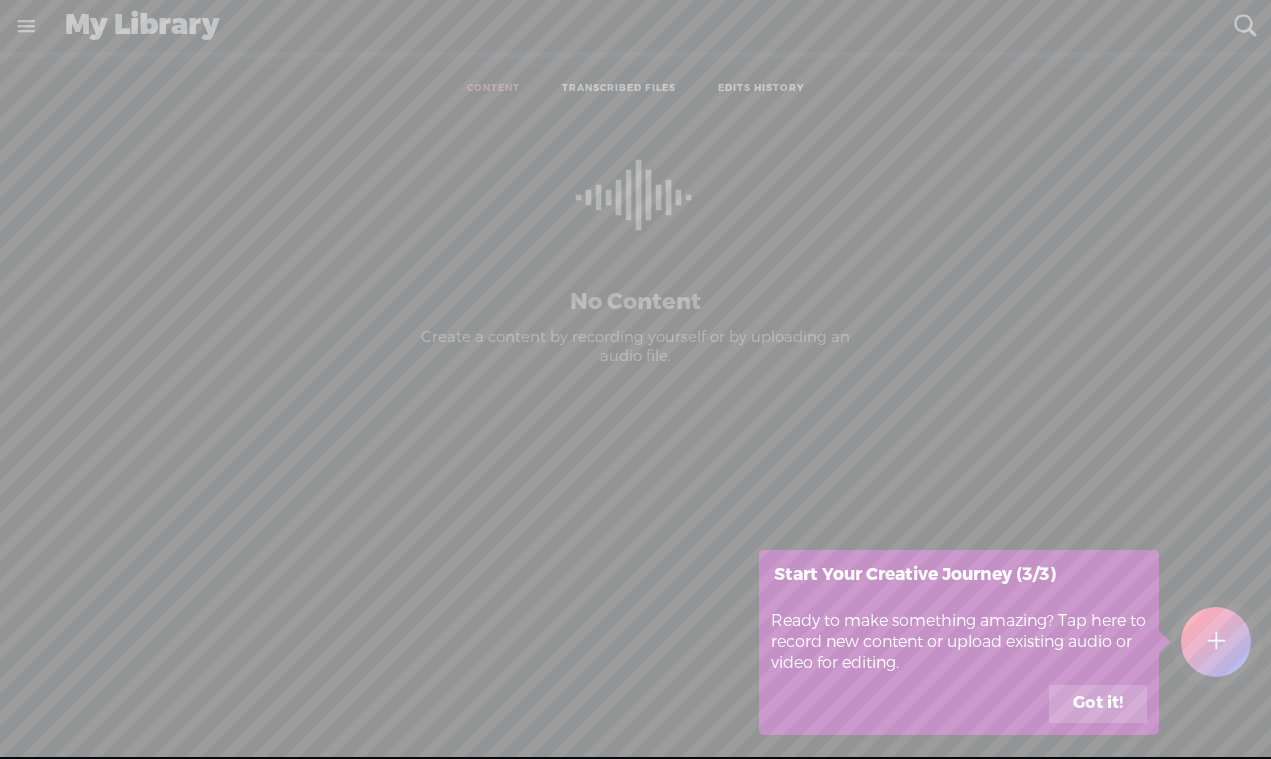 click on "Got it!" at bounding box center (1098, 704) 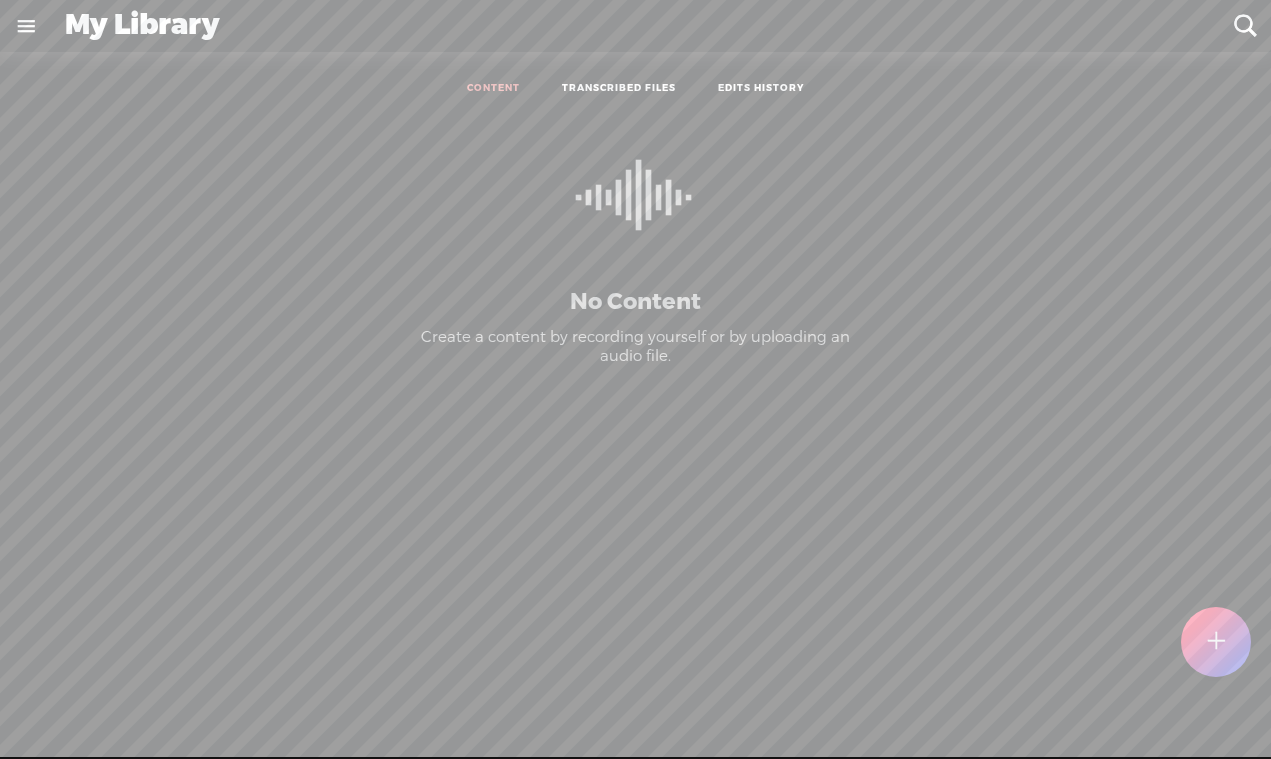 click at bounding box center (26, 26) 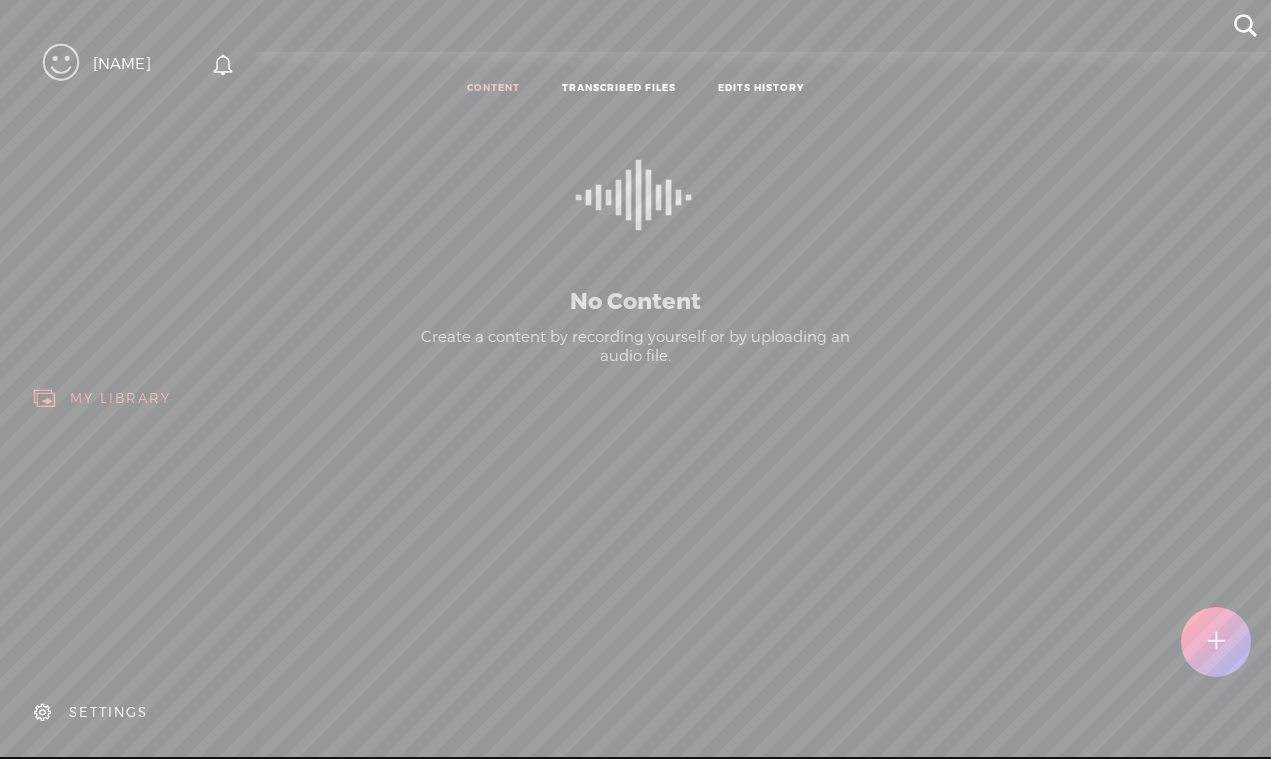 click on "SETTINGS" at bounding box center (108, 712) 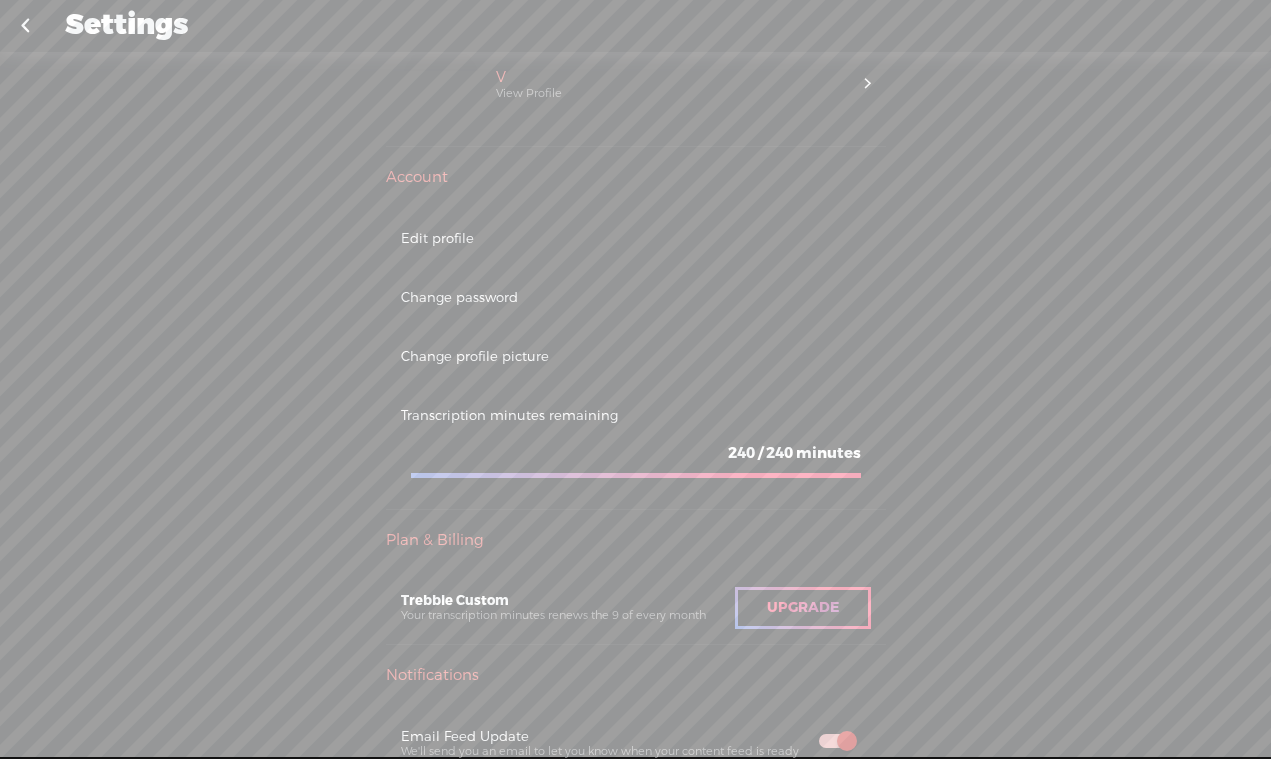 scroll, scrollTop: 59, scrollLeft: 0, axis: vertical 